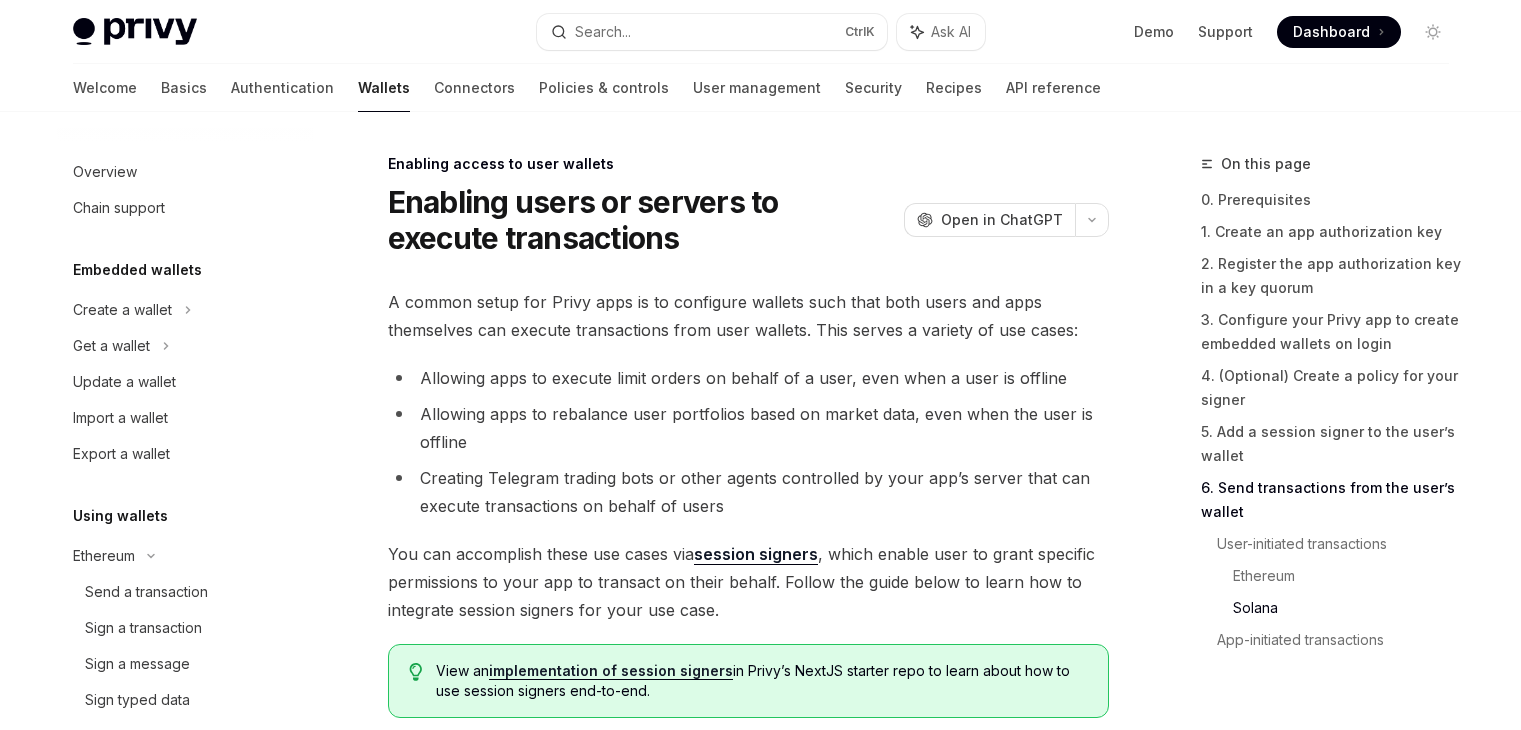 scroll, scrollTop: 4670, scrollLeft: 0, axis: vertical 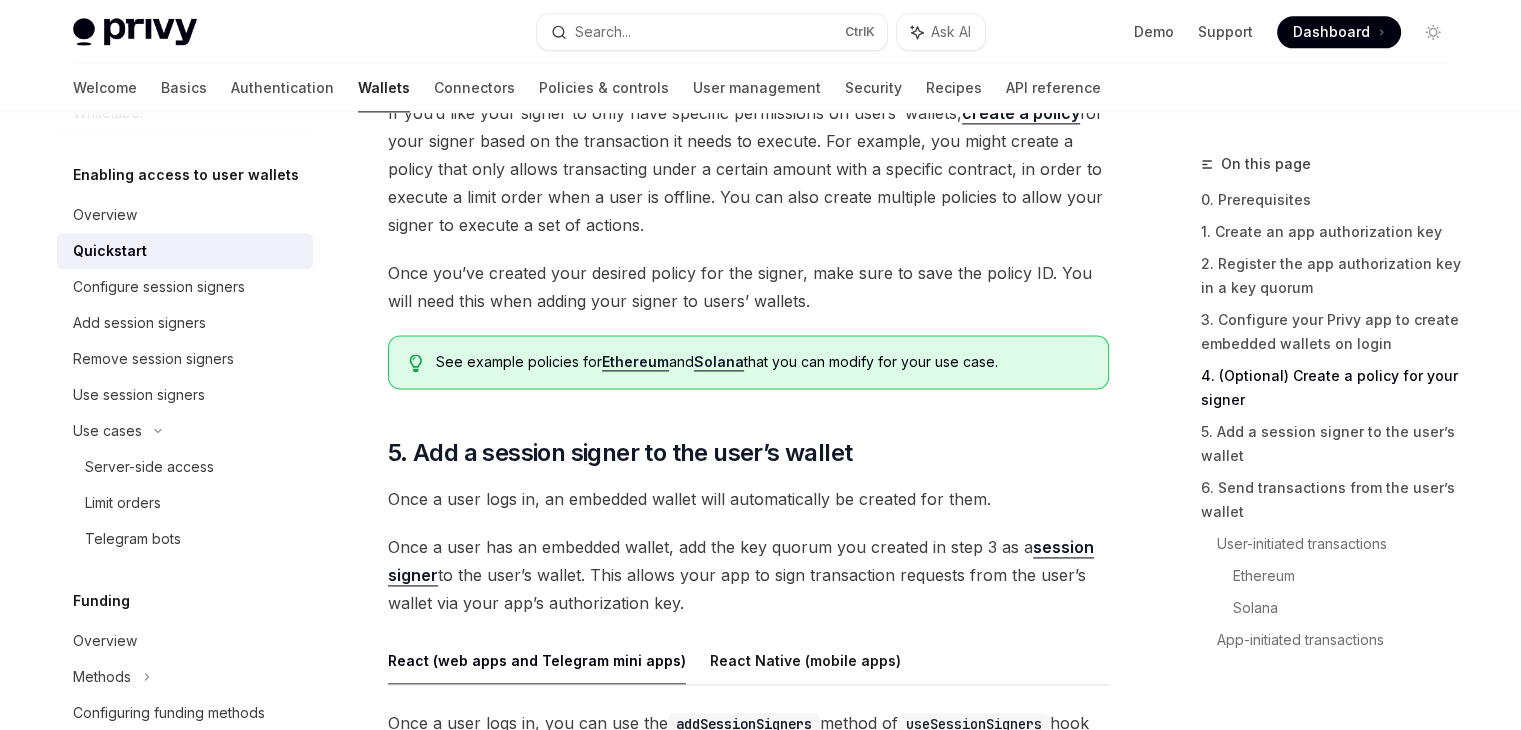 click on "Once a user has an embedded wallet, add the key quorum you created in step 3 as a  session signer  to the user’s wallet. This allows your app to sign transaction requests from the user’s wallet via your app’s authorization key." at bounding box center [748, 575] 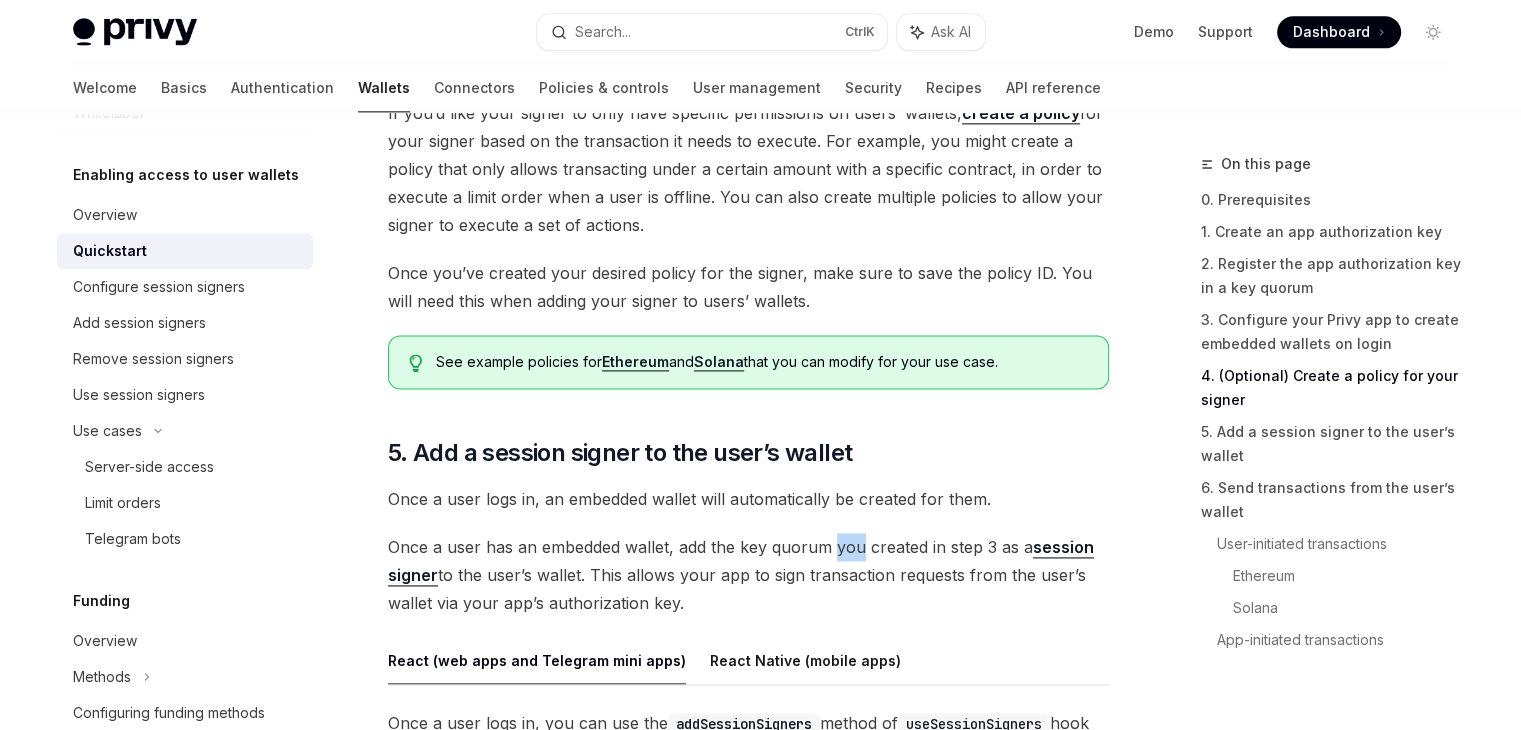 click on "Once a user has an embedded wallet, add the key quorum you created in step 3 as a  session signer  to the user’s wallet. This allows your app to sign transaction requests from the user’s wallet via your app’s authorization key." at bounding box center [748, 575] 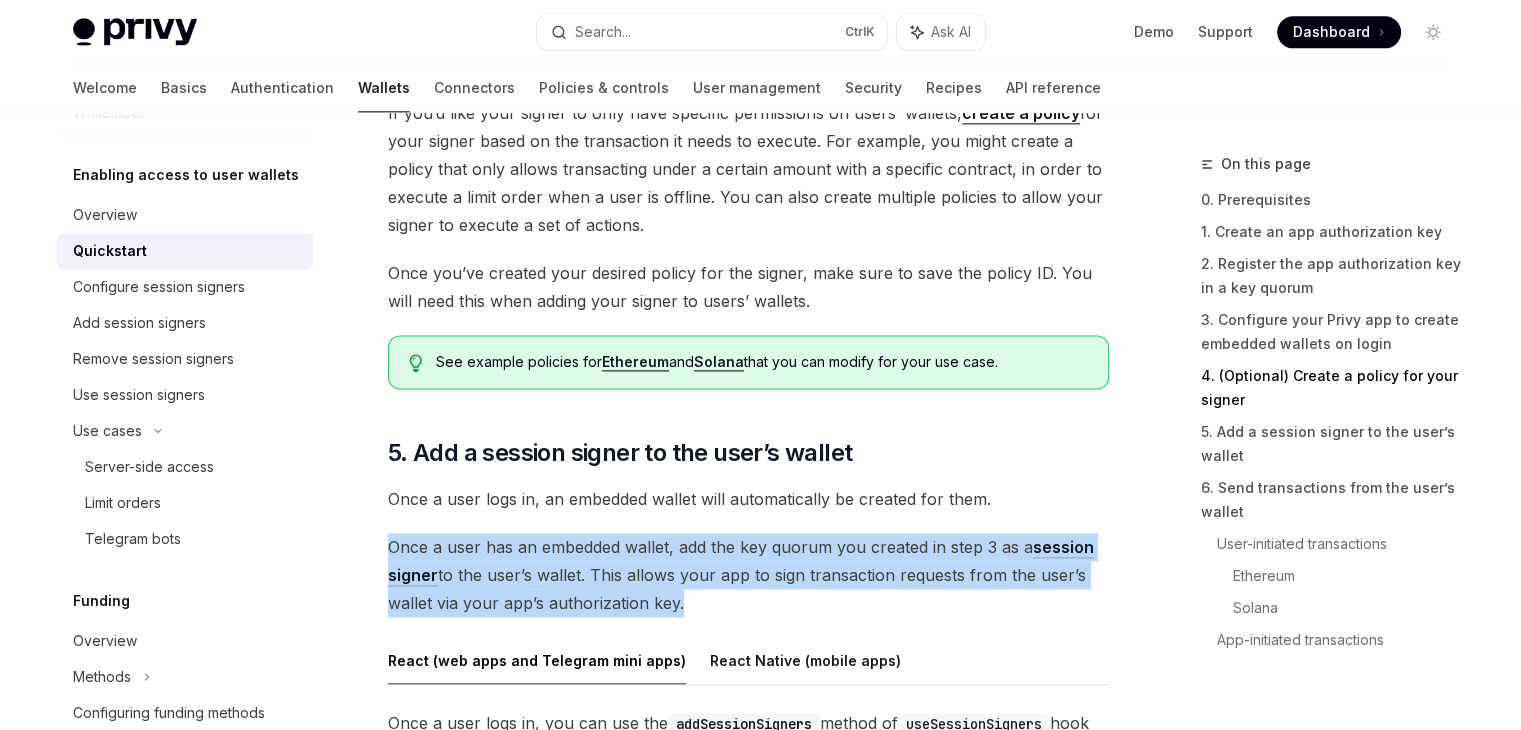 click on "Once a user has an embedded wallet, add the key quorum you created in step 3 as a  session signer  to the user’s wallet. This allows your app to sign transaction requests from the user’s wallet via your app’s authorization key." at bounding box center (748, 575) 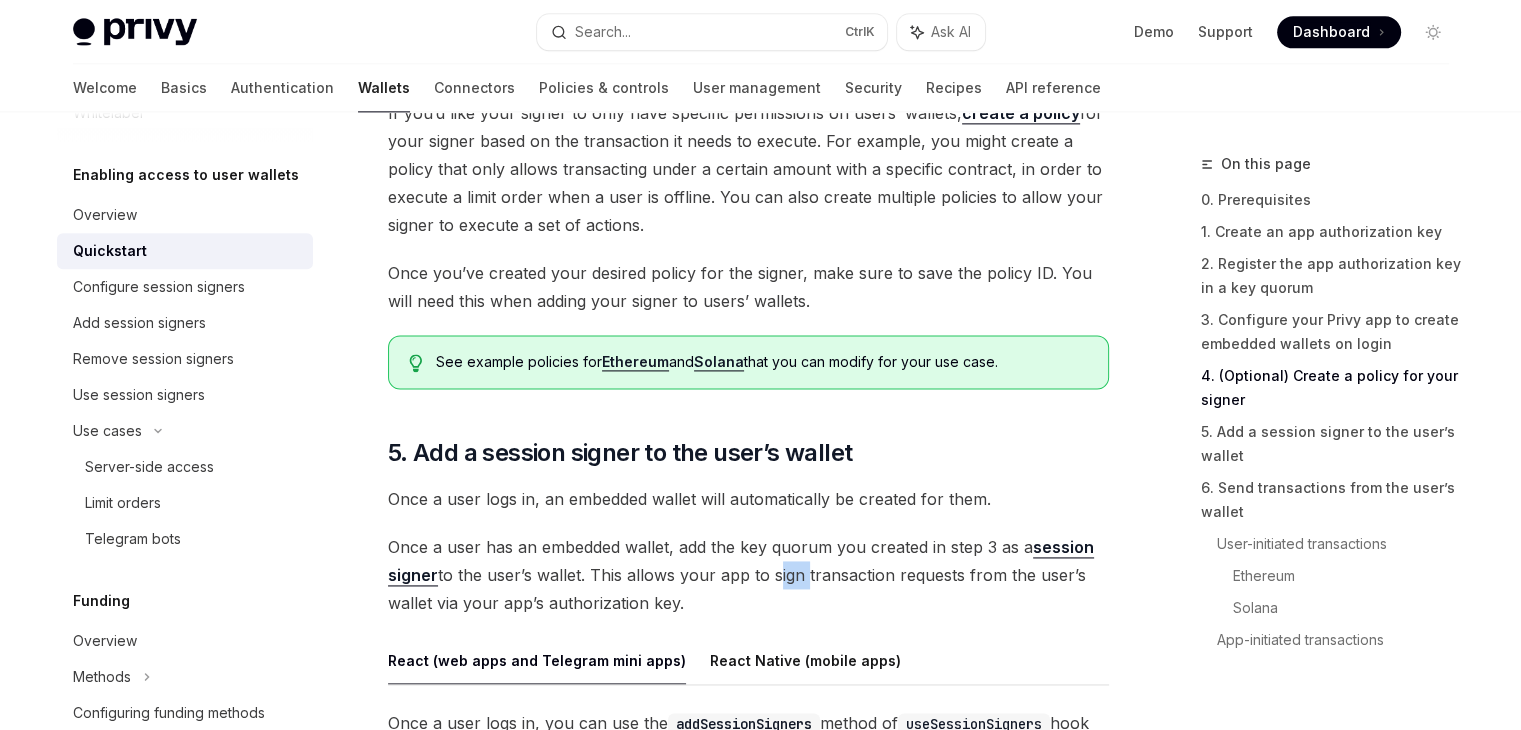 click on "Once a user has an embedded wallet, add the key quorum you created in step 3 as a  session signer  to the user’s wallet. This allows your app to sign transaction requests from the user’s wallet via your app’s authorization key." at bounding box center (748, 575) 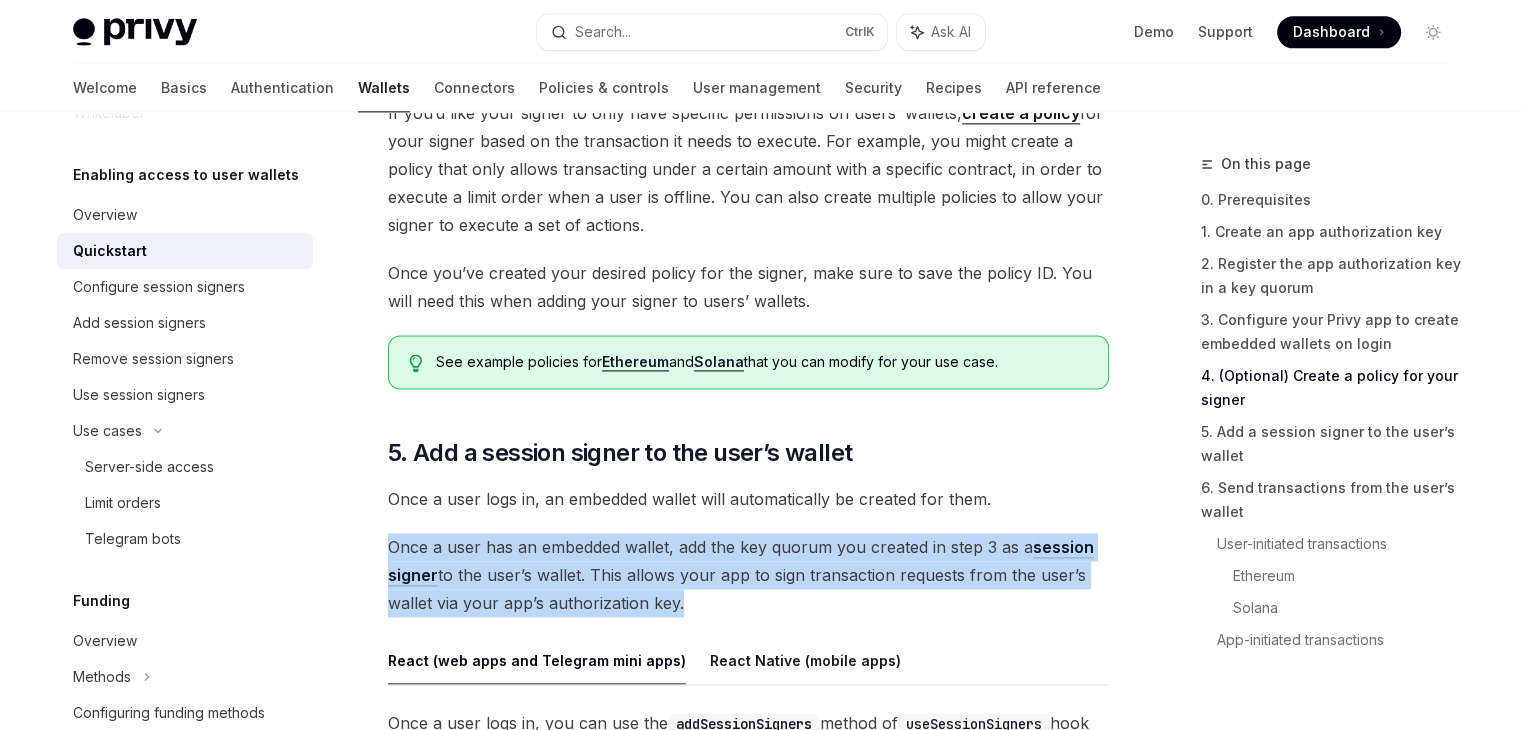 click on "Once a user has an embedded wallet, add the key quorum you created in step 3 as a  session signer  to the user’s wallet. This allows your app to sign transaction requests from the user’s wallet via your app’s authorization key." at bounding box center [748, 575] 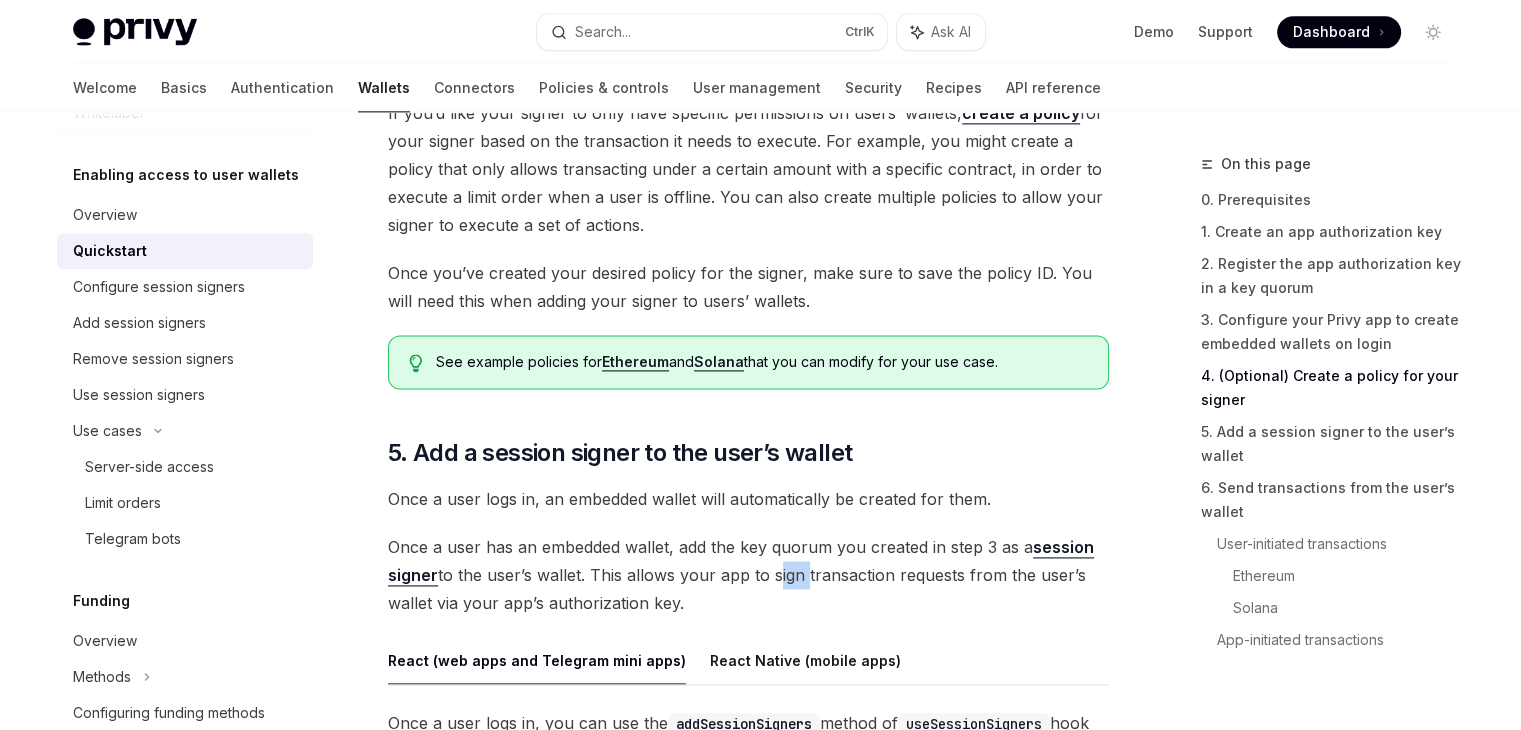 click on "Once a user has an embedded wallet, add the key quorum you created in step 3 as a  session signer  to the user’s wallet. This allows your app to sign transaction requests from the user’s wallet via your app’s authorization key." at bounding box center (748, 575) 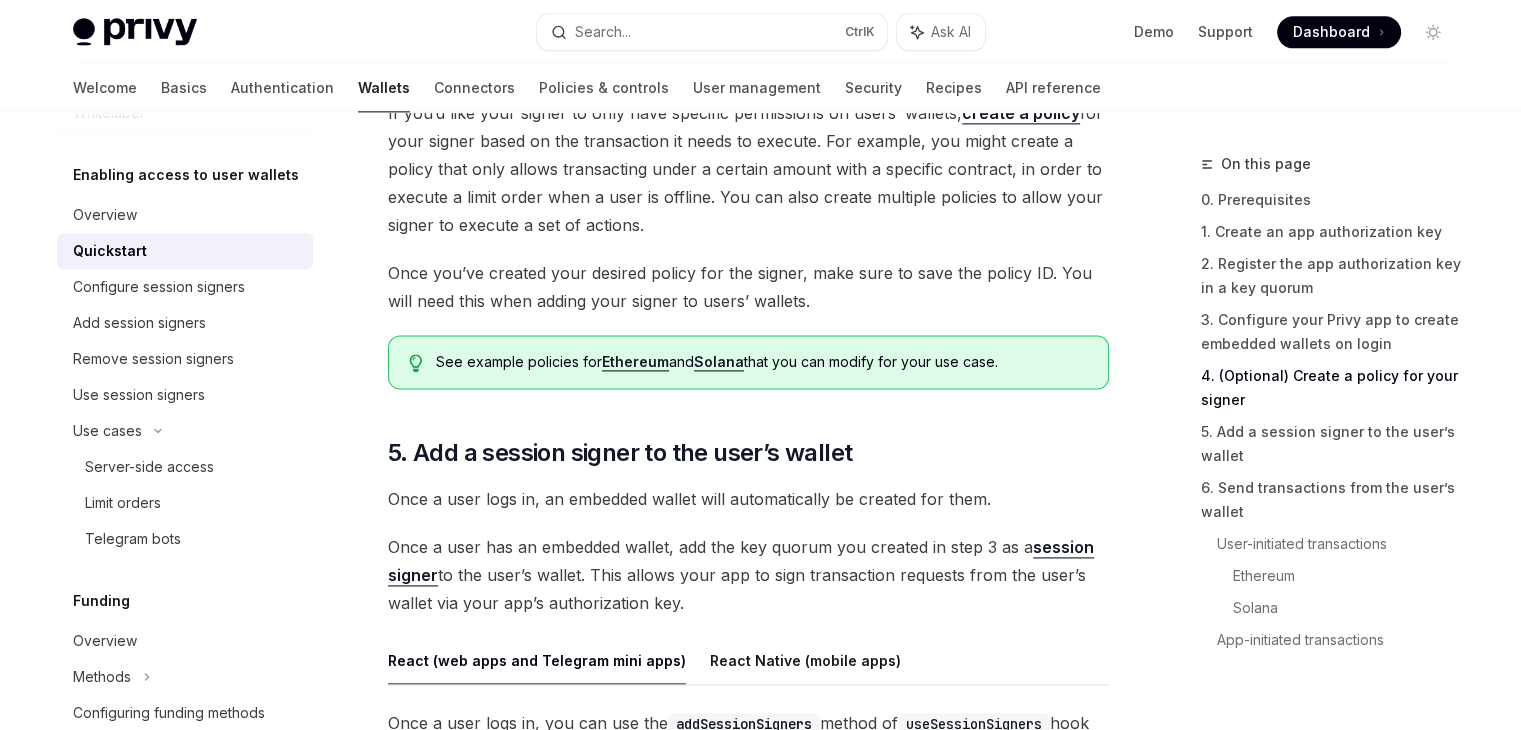 click on "Once a user has an embedded wallet, add the key quorum you created in step 3 as a  session signer  to the user’s wallet. This allows your app to sign transaction requests from the user’s wallet via your app’s authorization key." at bounding box center (748, 575) 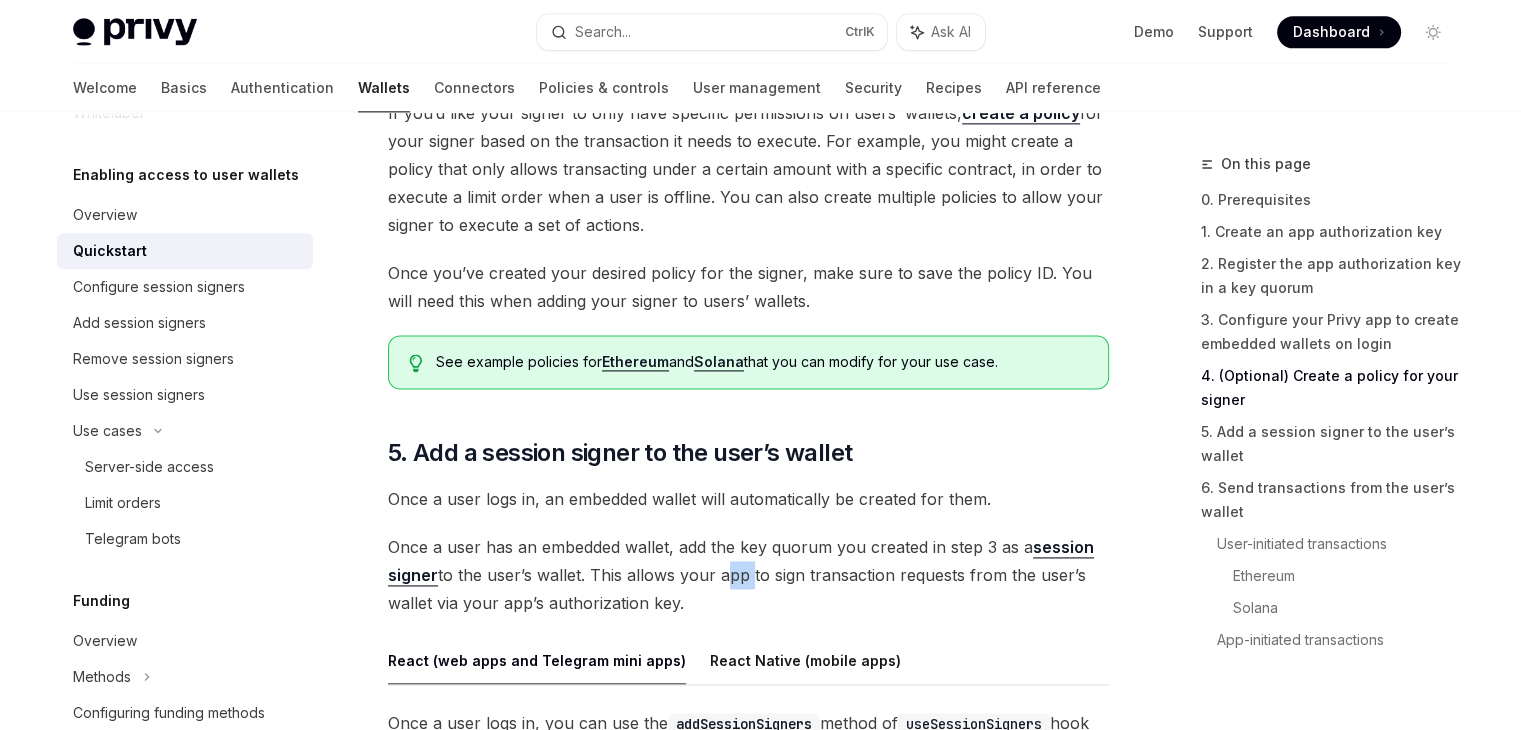 click on "Once a user has an embedded wallet, add the key quorum you created in step 3 as a  session signer  to the user’s wallet. This allows your app to sign transaction requests from the user’s wallet via your app’s authorization key." at bounding box center [748, 575] 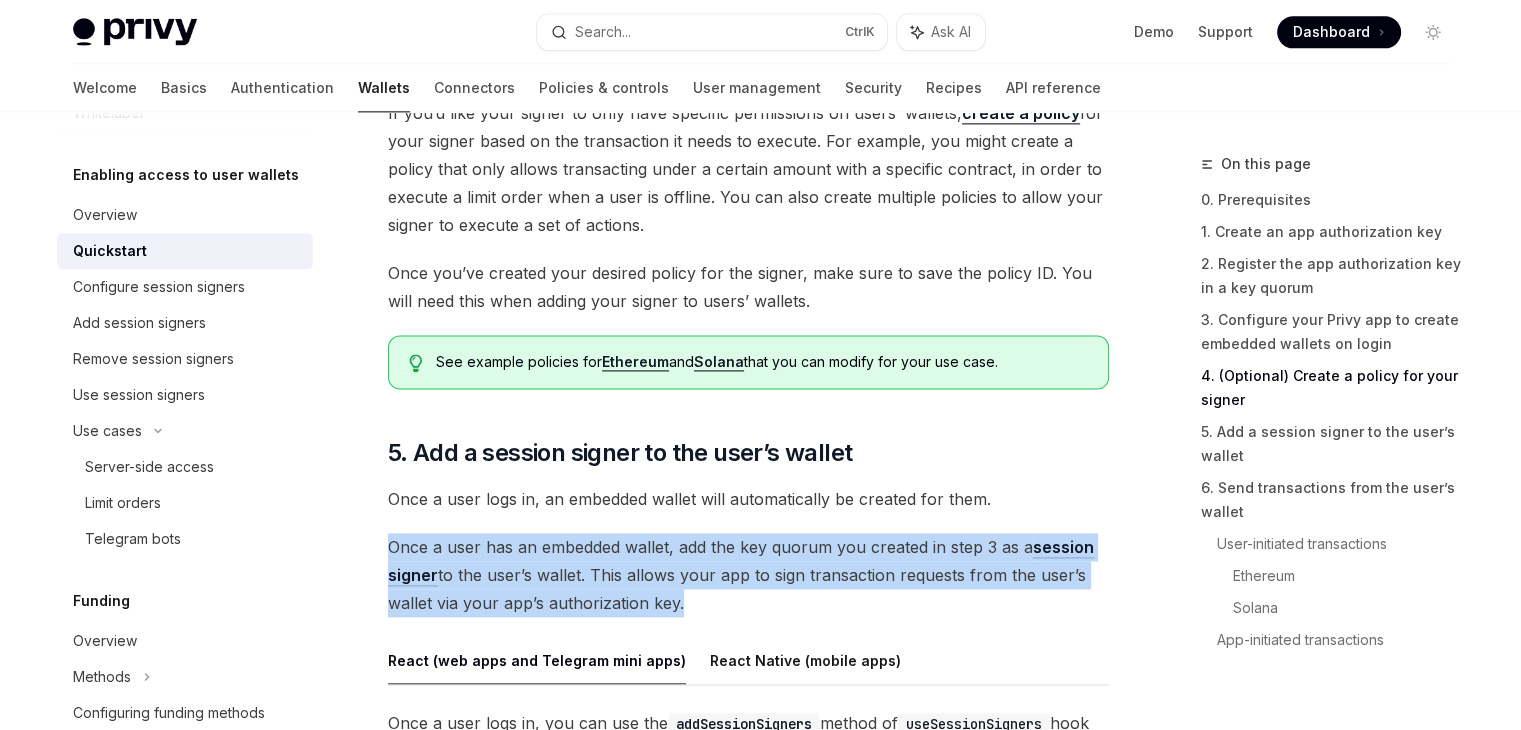 click on "Once a user has an embedded wallet, add the key quorum you created in step 3 as a  session signer  to the user’s wallet. This allows your app to sign transaction requests from the user’s wallet via your app’s authorization key." at bounding box center (748, 575) 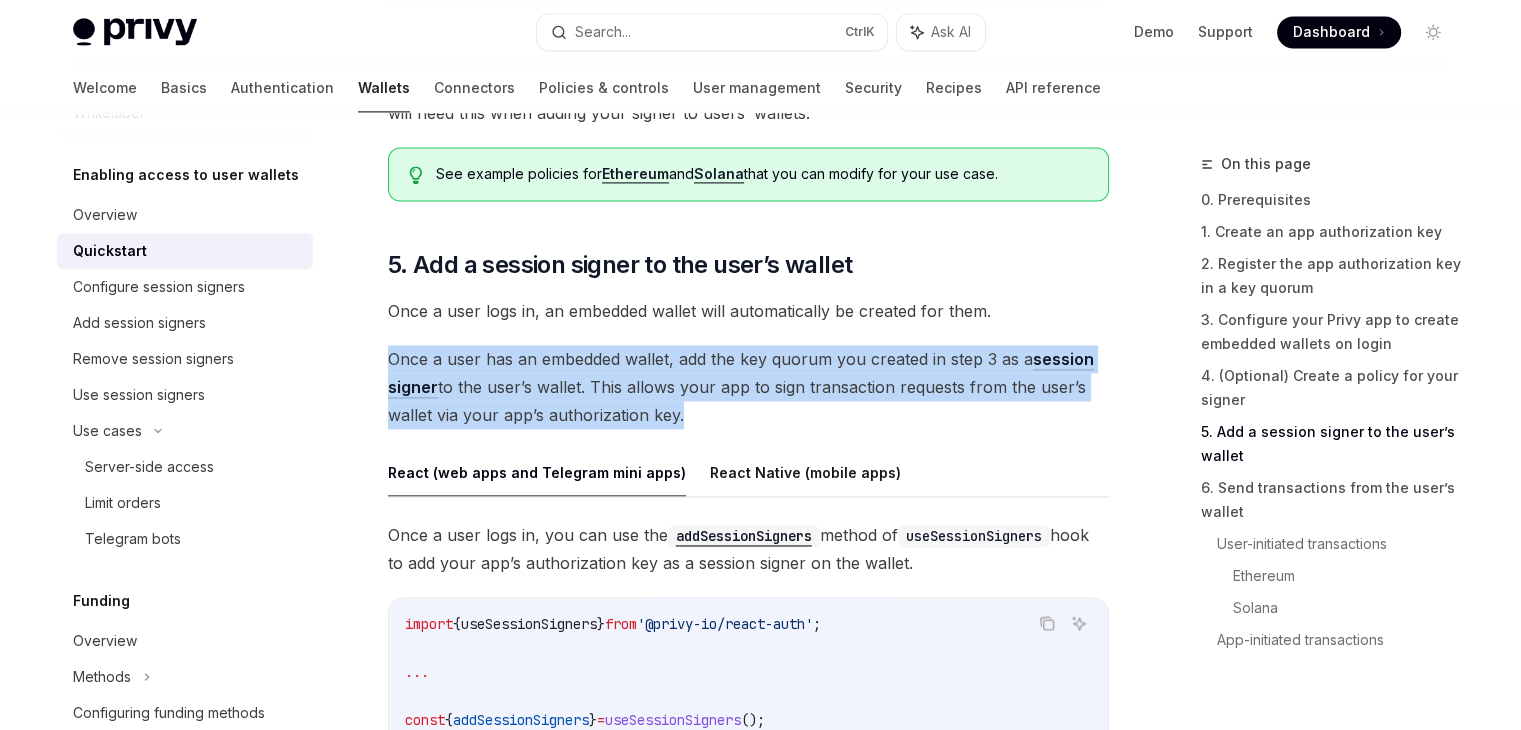 scroll, scrollTop: 3073, scrollLeft: 0, axis: vertical 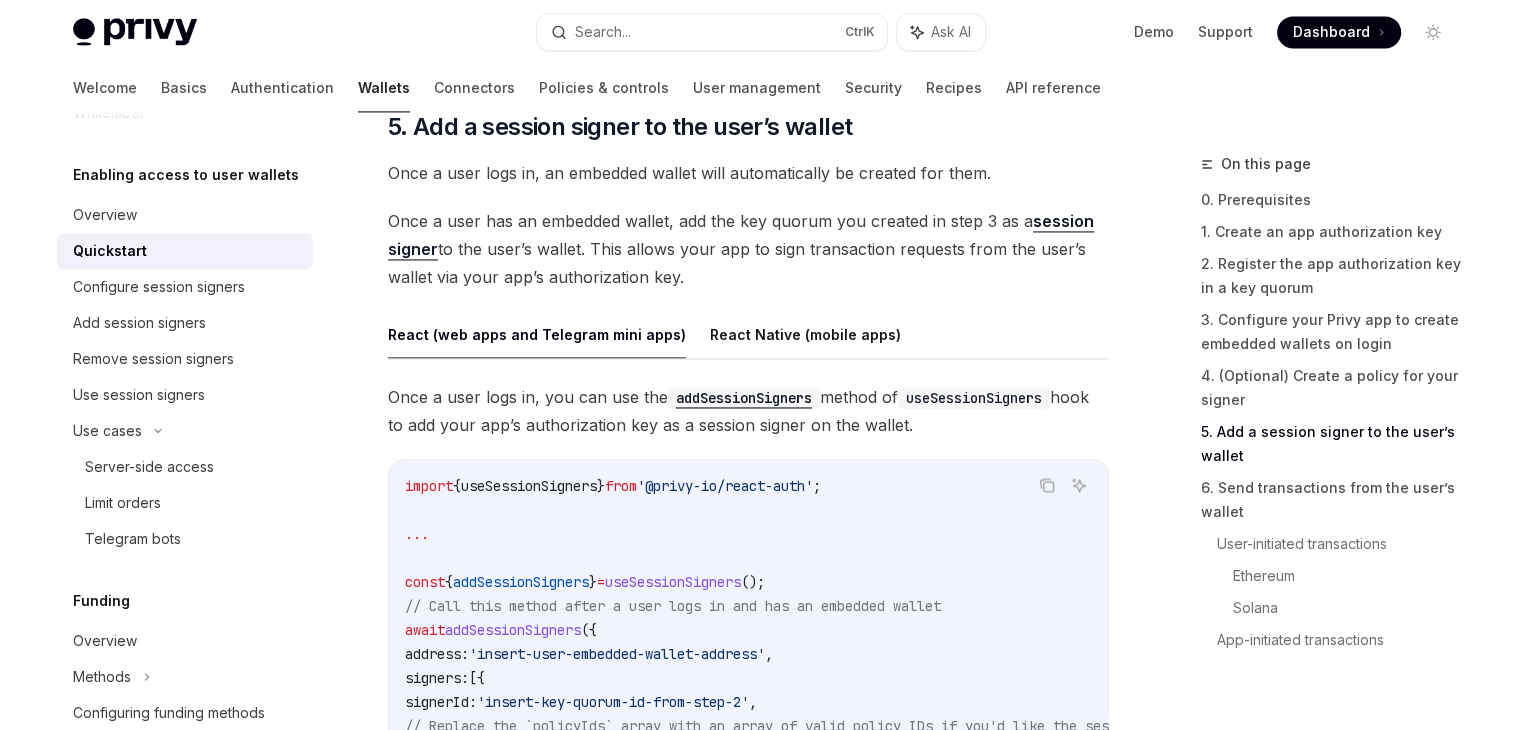 click on "useSessionSigners" at bounding box center (673, 582) 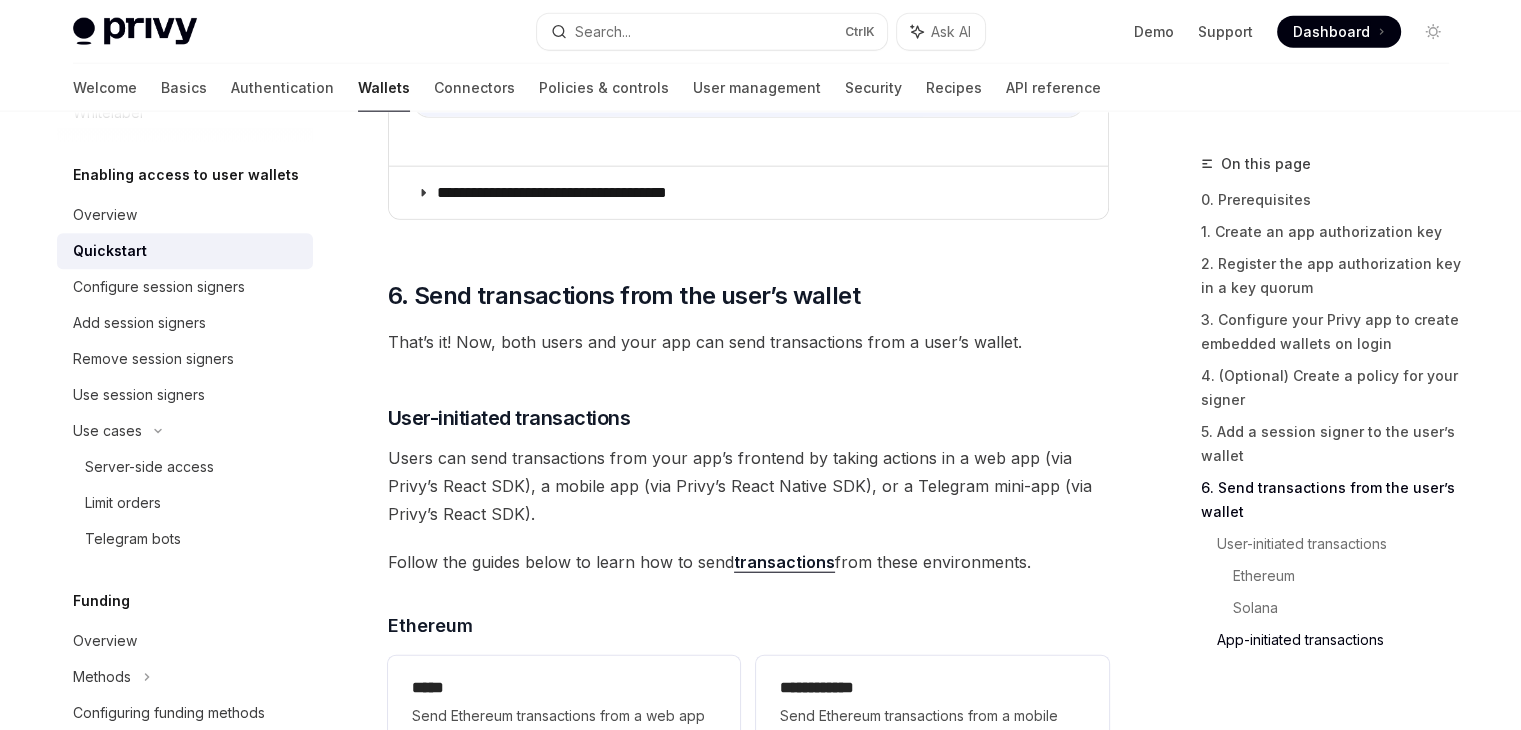 scroll, scrollTop: 4834, scrollLeft: 0, axis: vertical 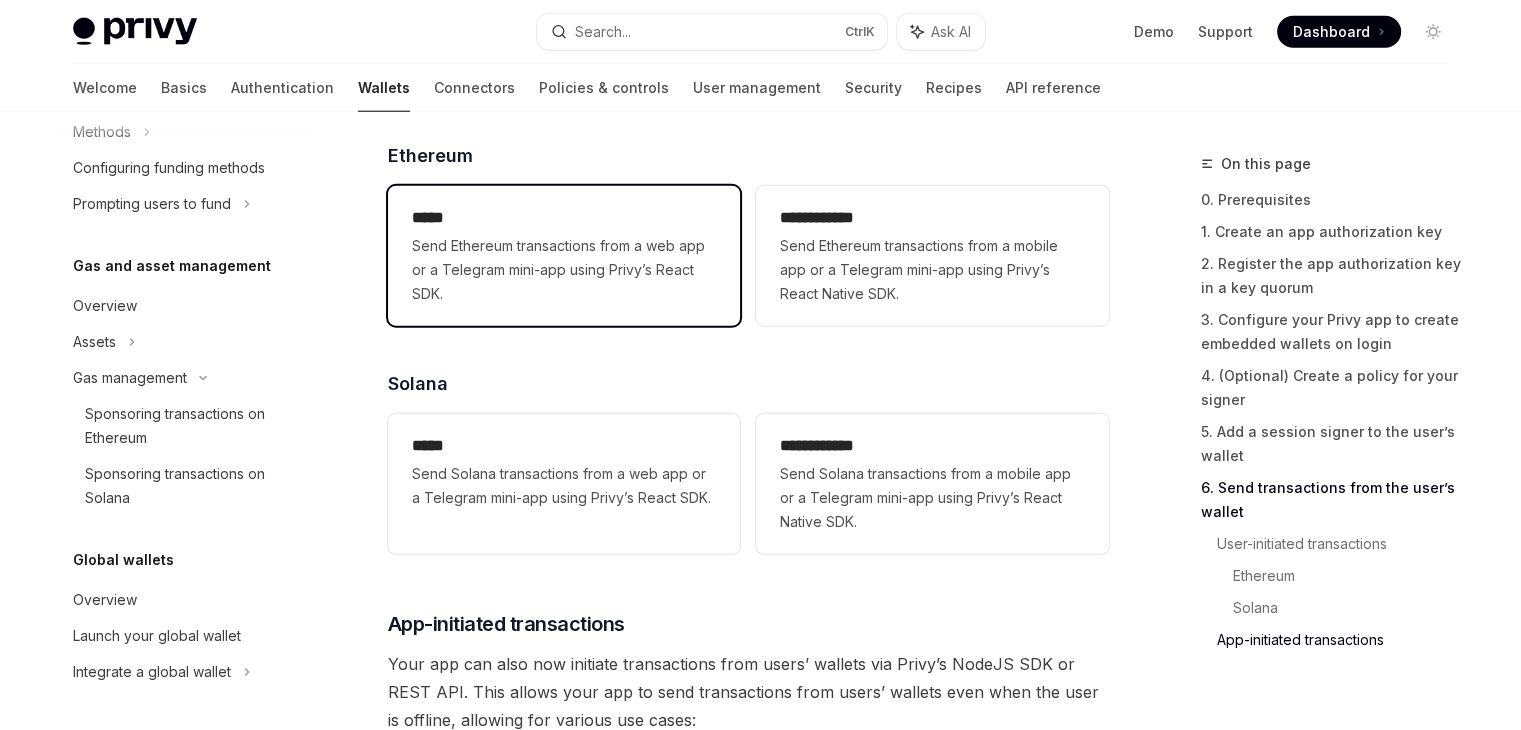 click on "Send Ethereum transactions from a web app or a Telegram mini-app using Privy’s React SDK." at bounding box center [564, 270] 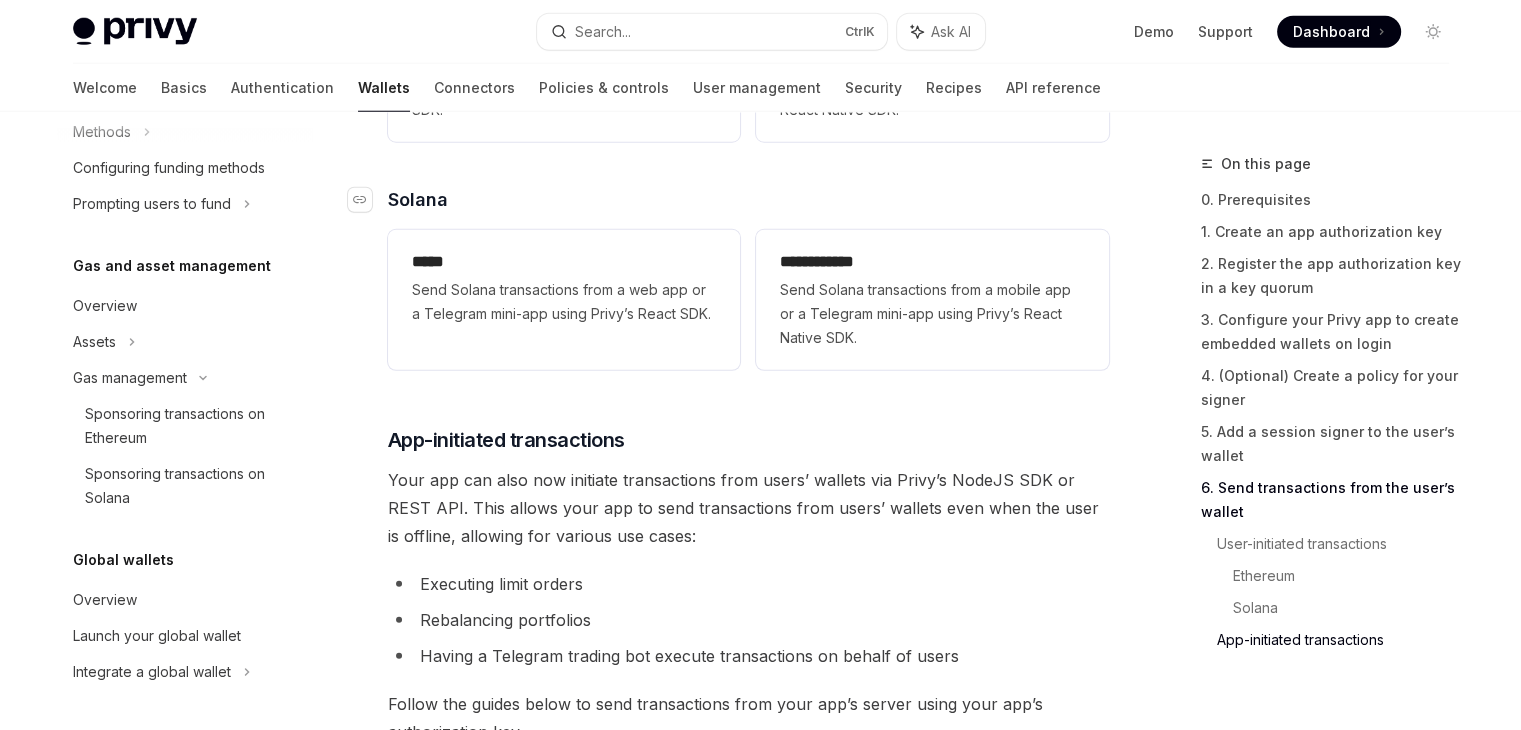 scroll, scrollTop: 5675, scrollLeft: 0, axis: vertical 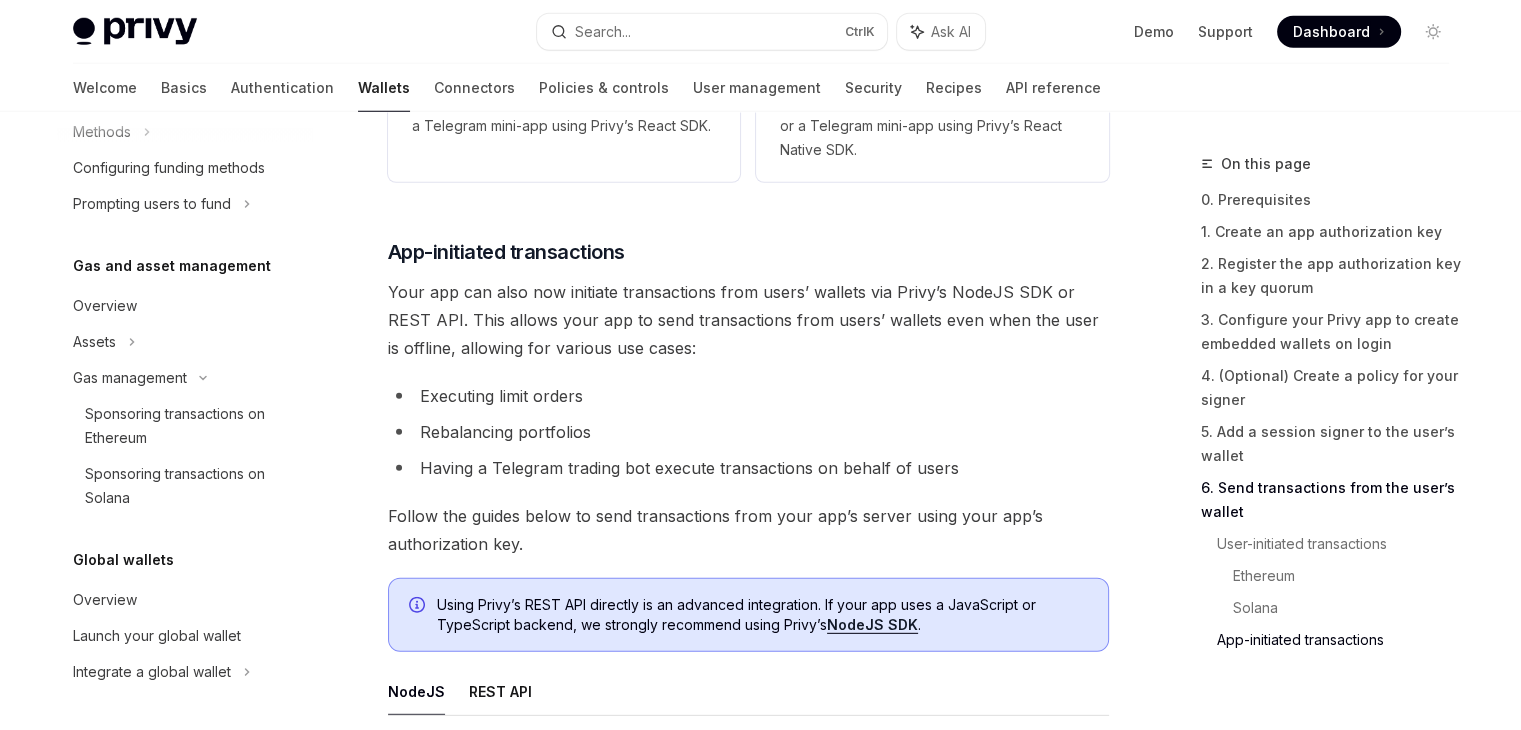 click on "Executing limit orders" at bounding box center [748, 396] 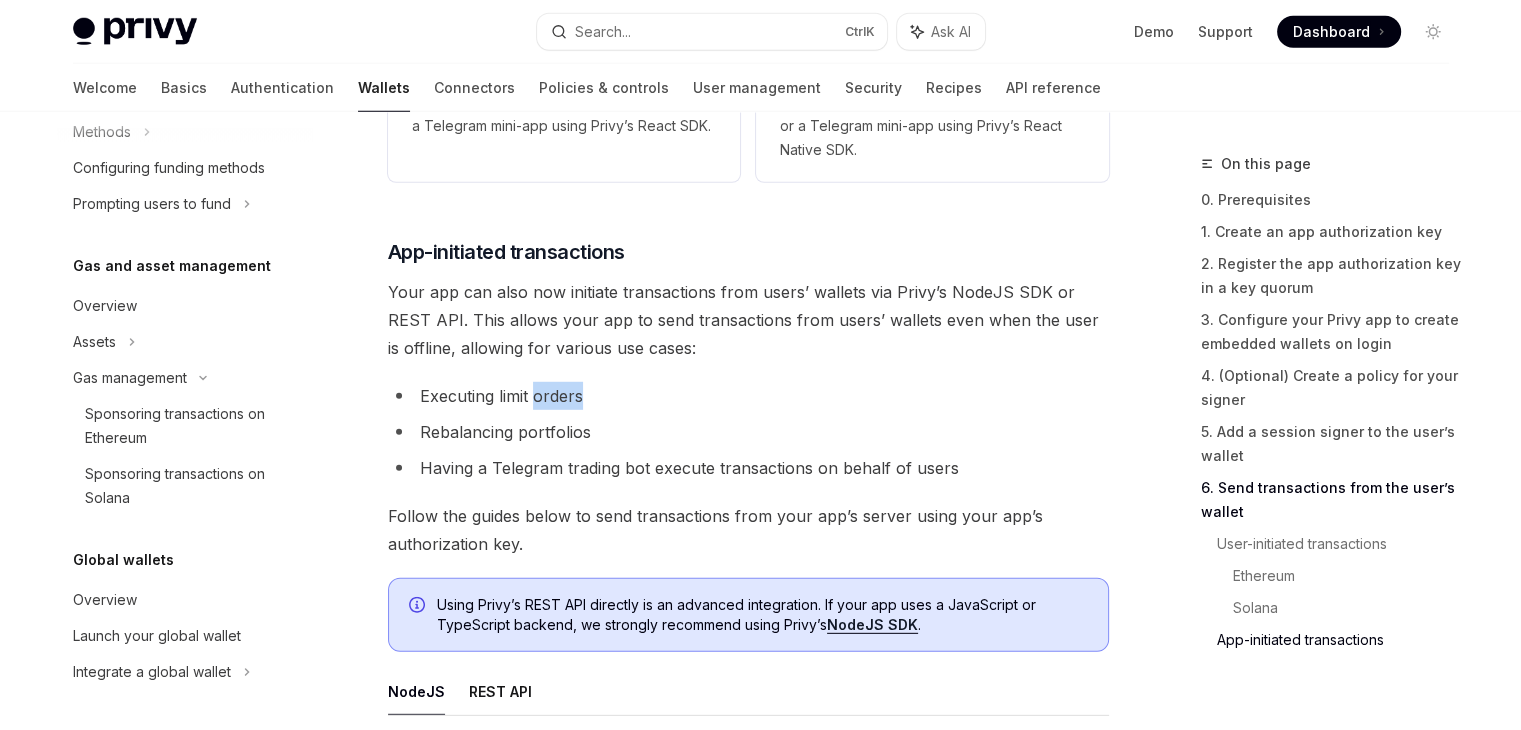 click on "Executing limit orders" at bounding box center (748, 396) 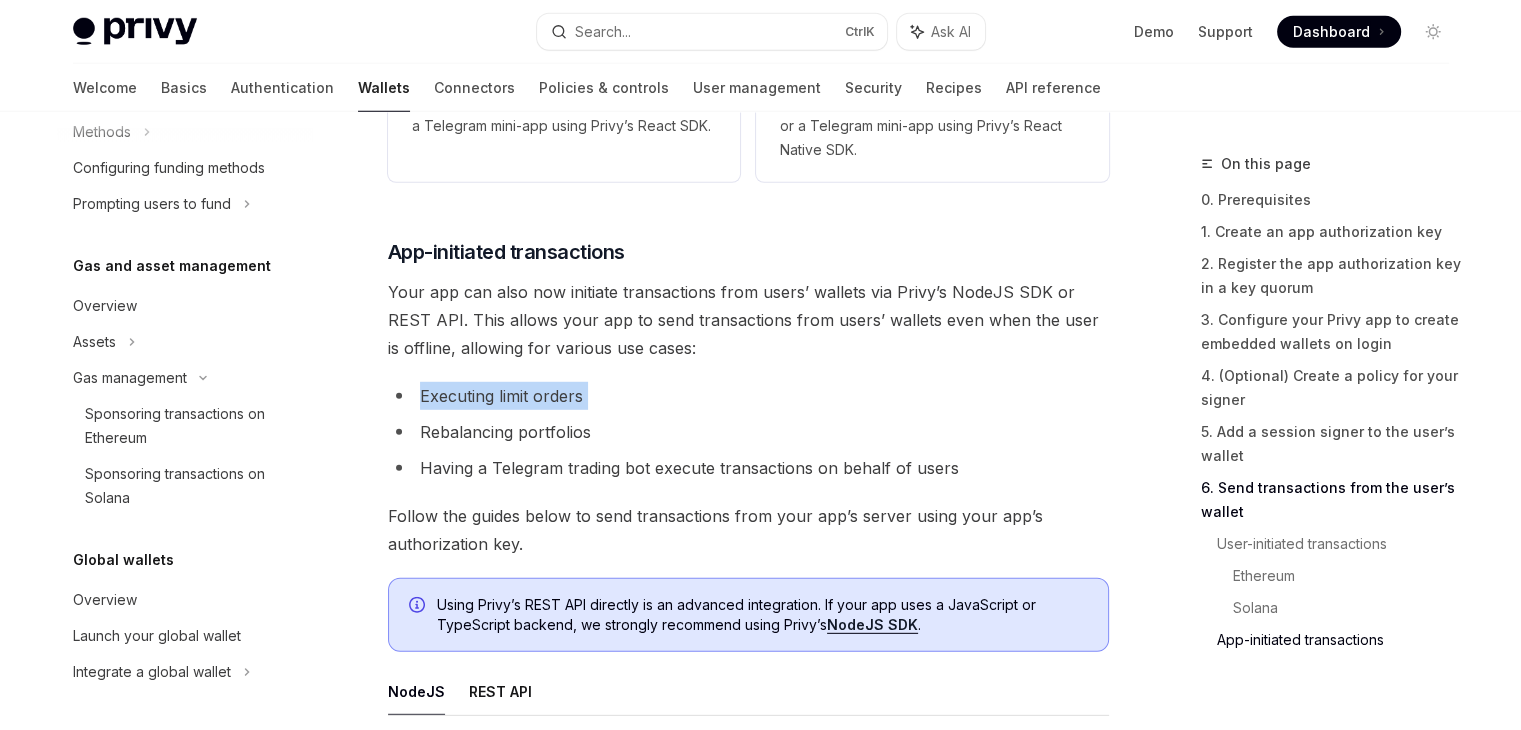 click on "Executing limit orders" at bounding box center [748, 396] 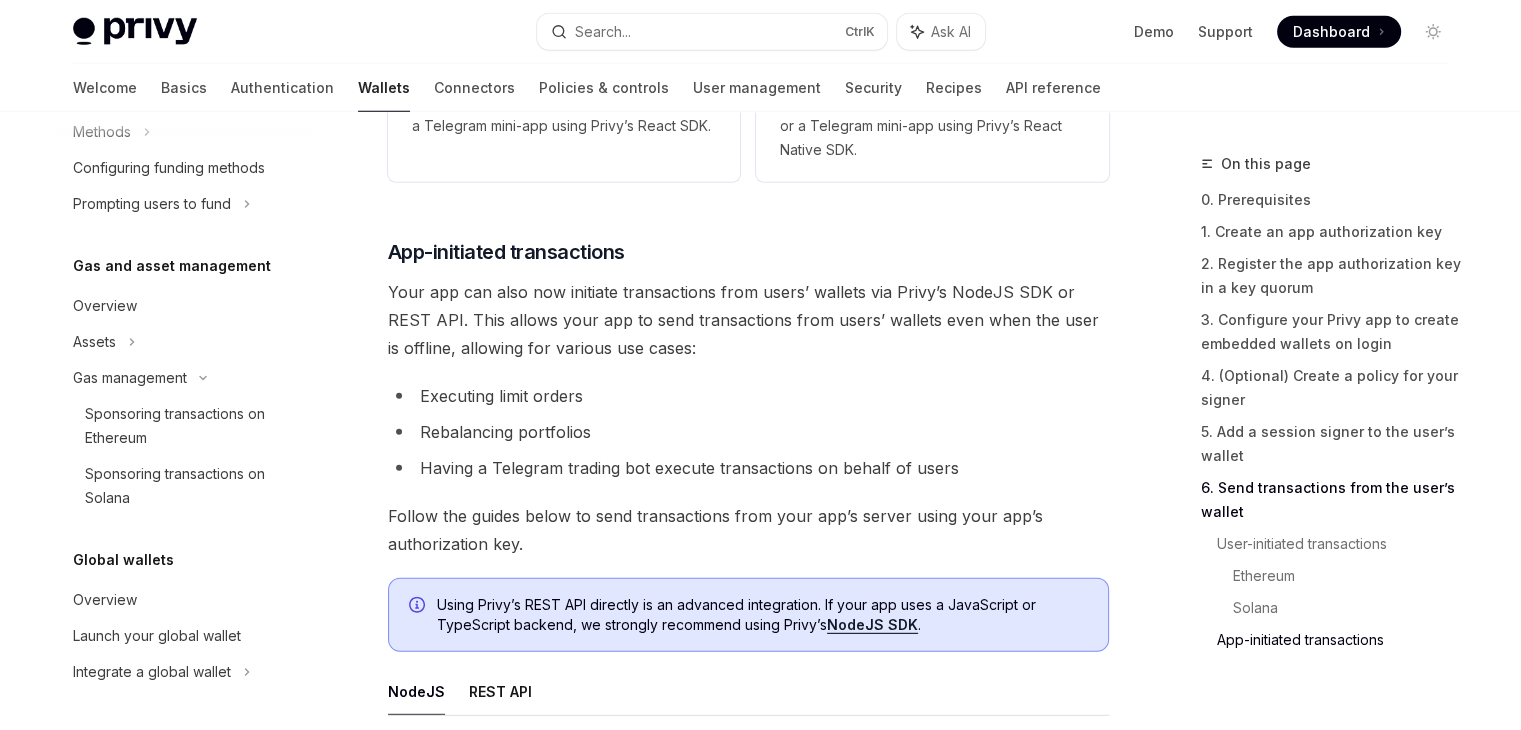 click on "Having a Telegram trading bot execute transactions on behalf of users" at bounding box center [748, 468] 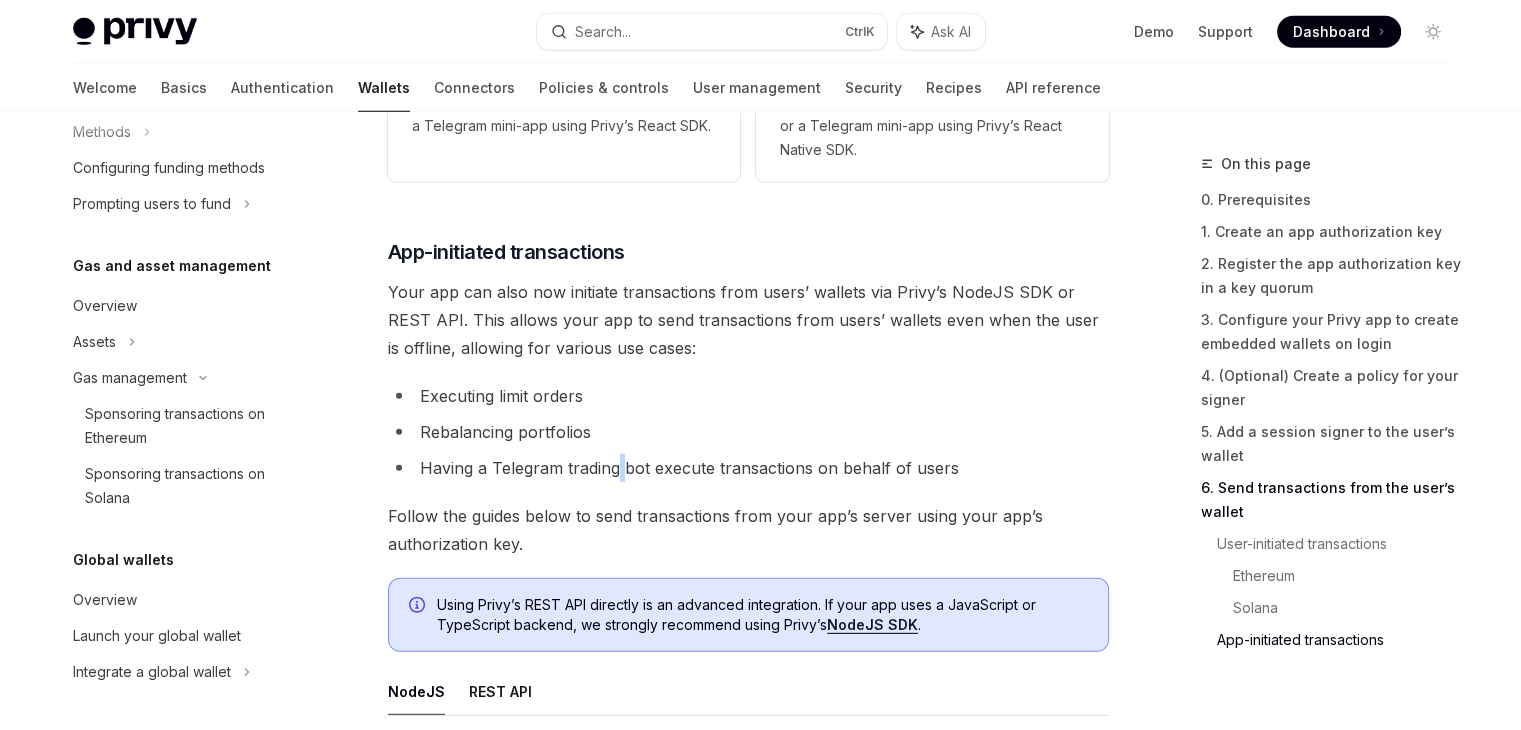 click on "Having a Telegram trading bot execute transactions on behalf of users" at bounding box center (748, 468) 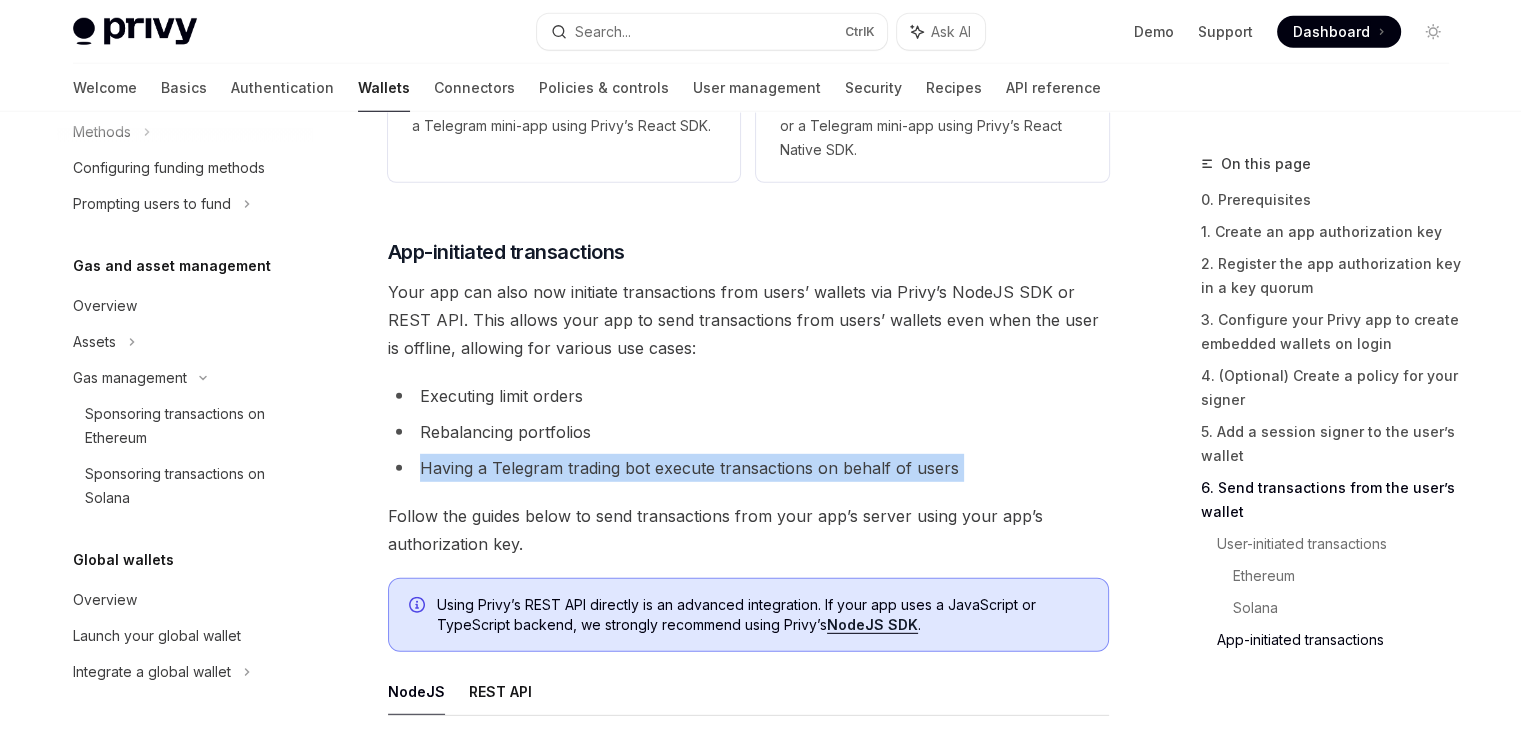 click on "Having a Telegram trading bot execute transactions on behalf of users" at bounding box center [748, 468] 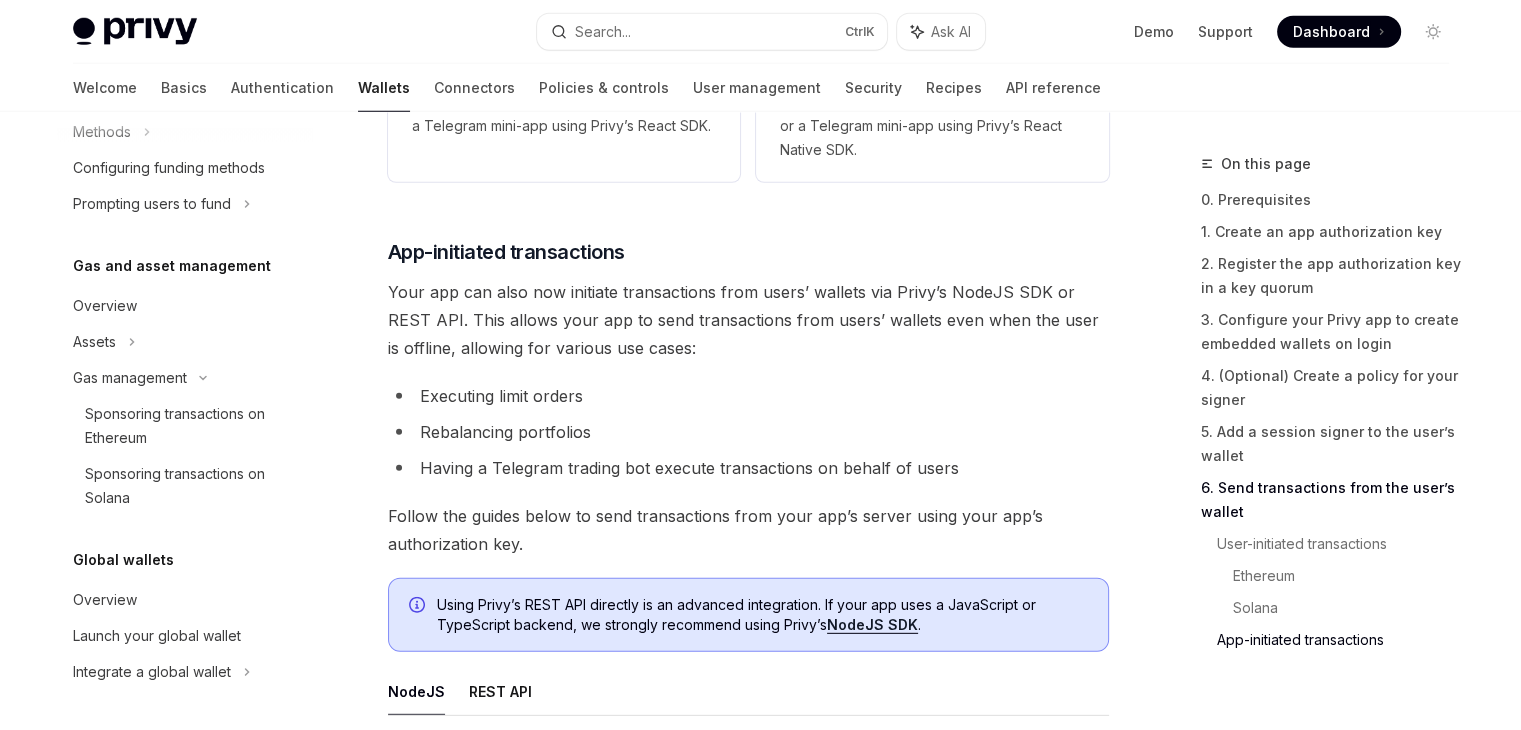 click on "Follow the guides below to send transactions from your app’s server using your app’s authorization key." at bounding box center [748, 530] 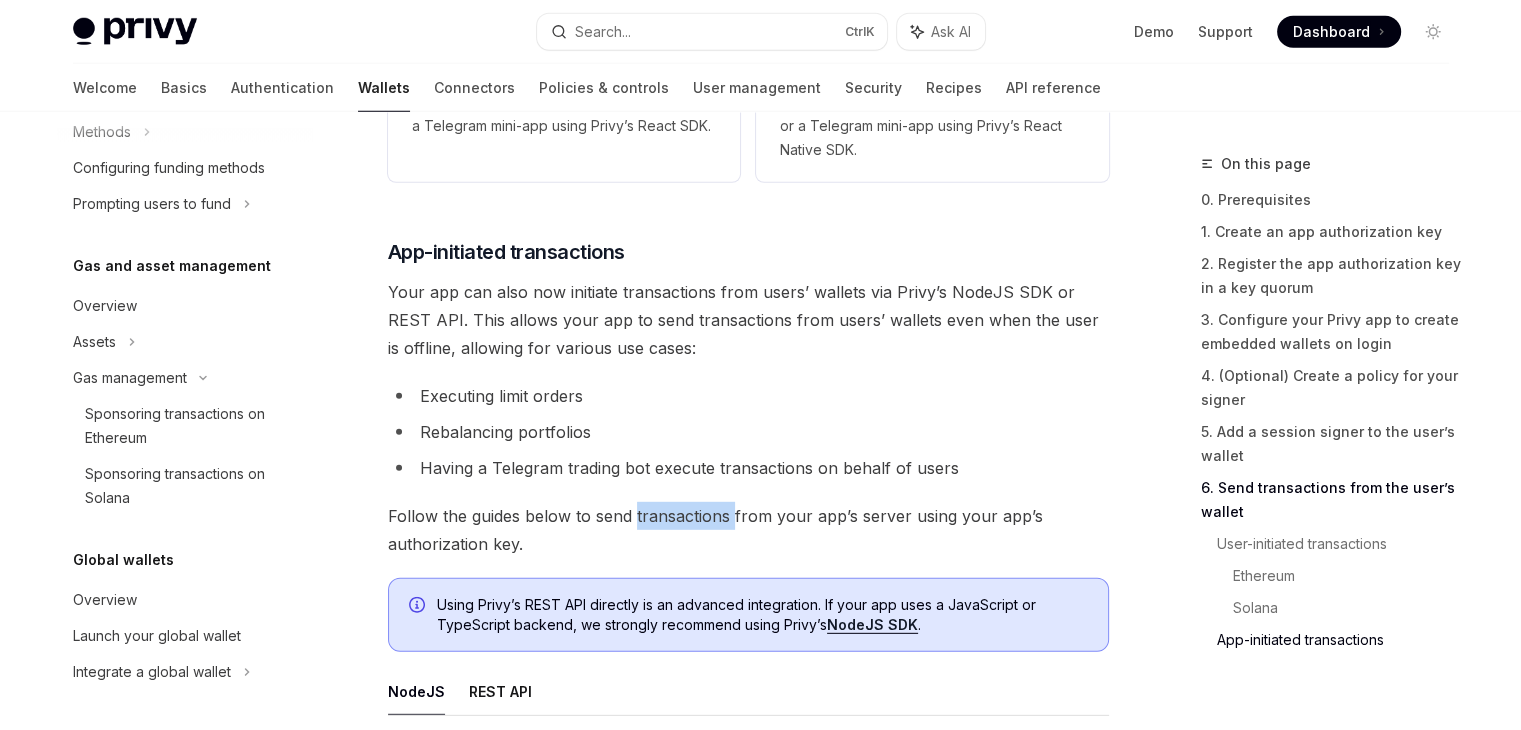 click on "Follow the guides below to send transactions from your app’s server using your app’s authorization key." at bounding box center [748, 530] 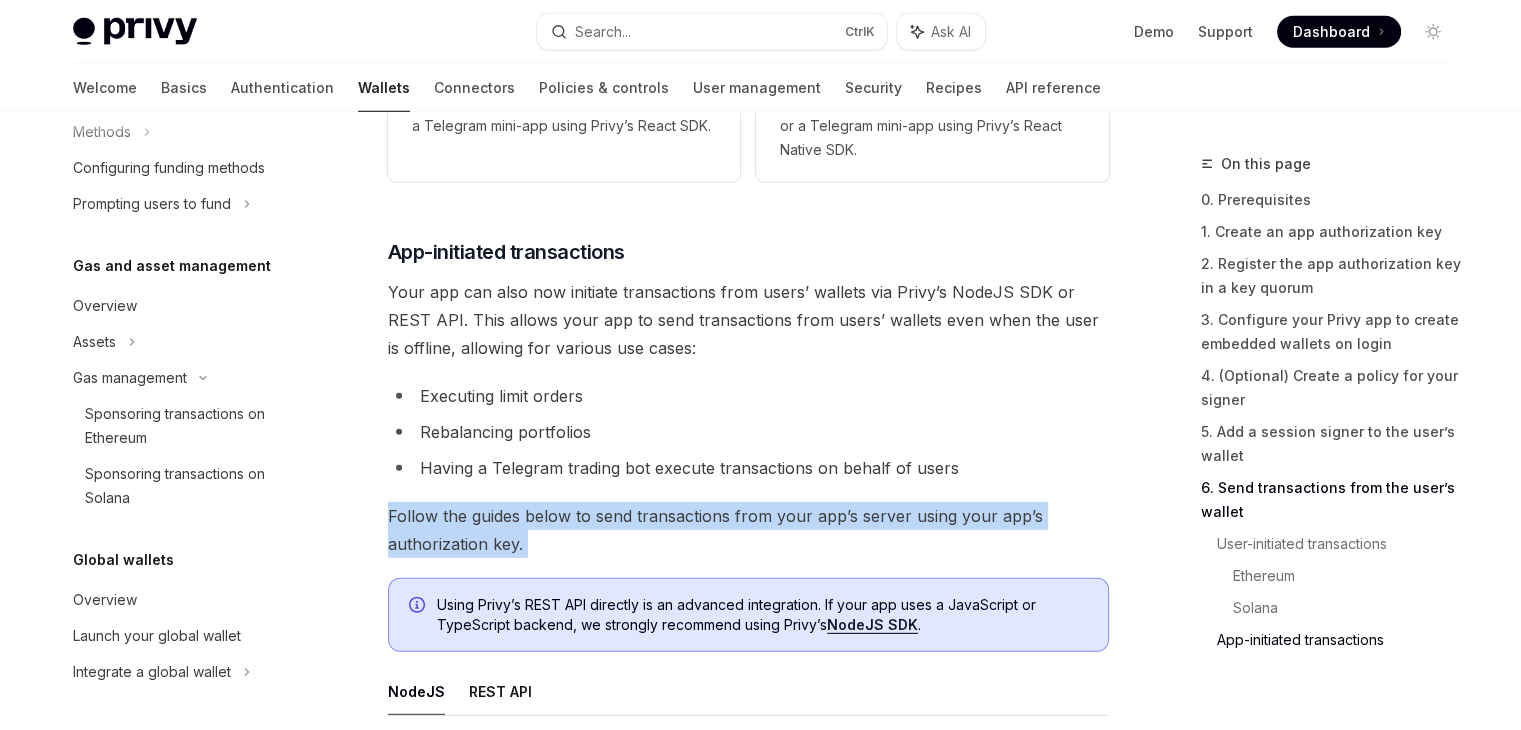 click on "Follow the guides below to send transactions from your app’s server using your app’s authorization key." at bounding box center (748, 530) 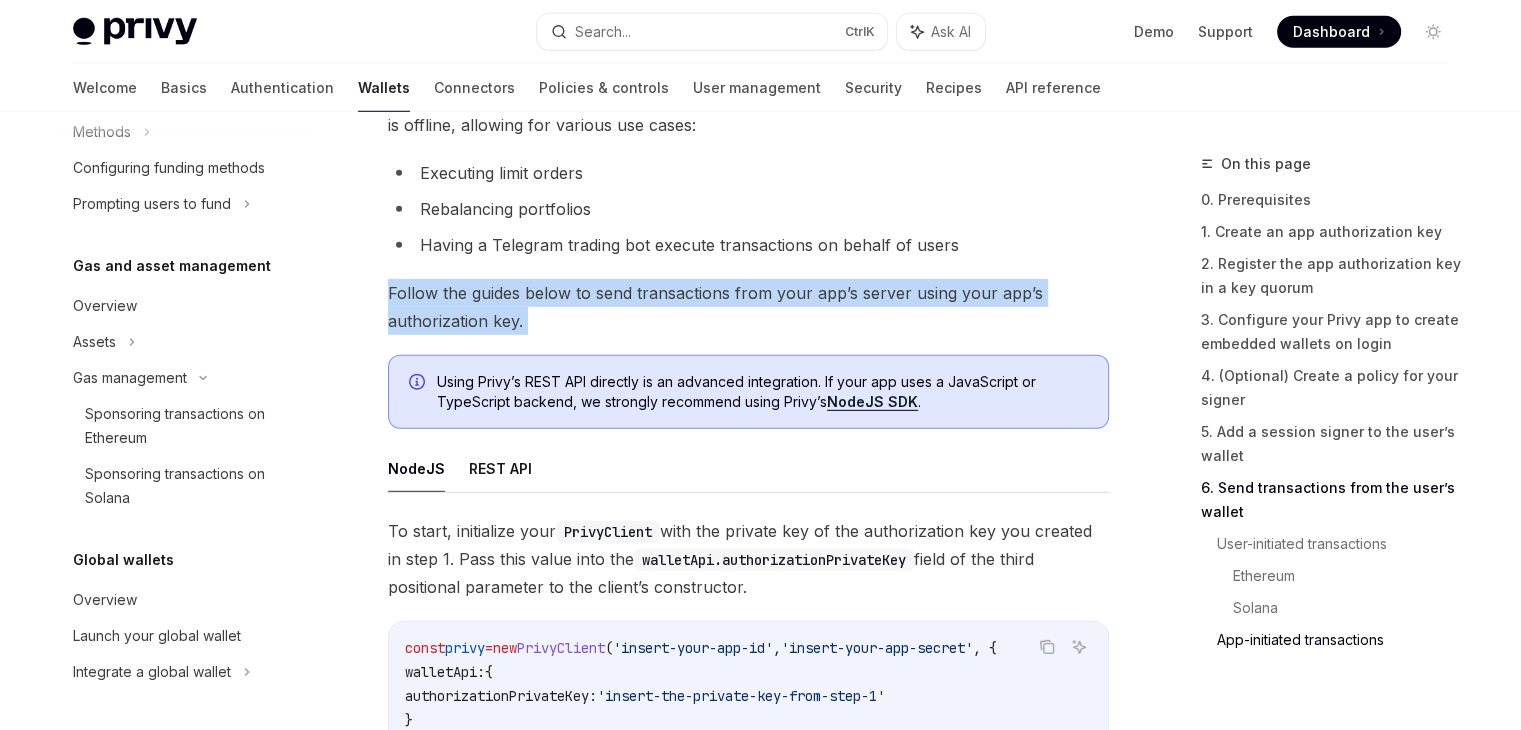 scroll, scrollTop: 5902, scrollLeft: 0, axis: vertical 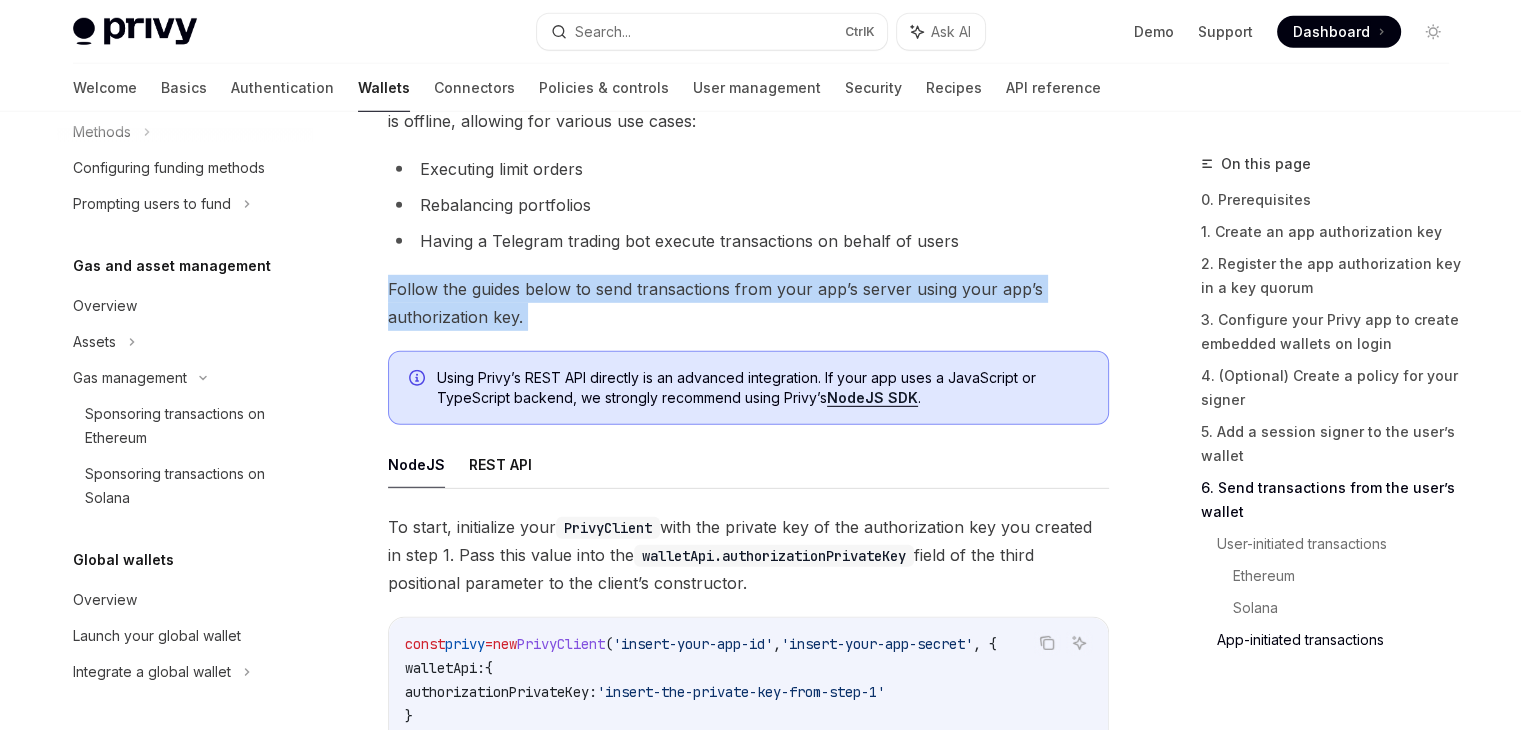 click on "Follow the guides below to send transactions from your app’s server using your app’s authorization key." at bounding box center (748, 303) 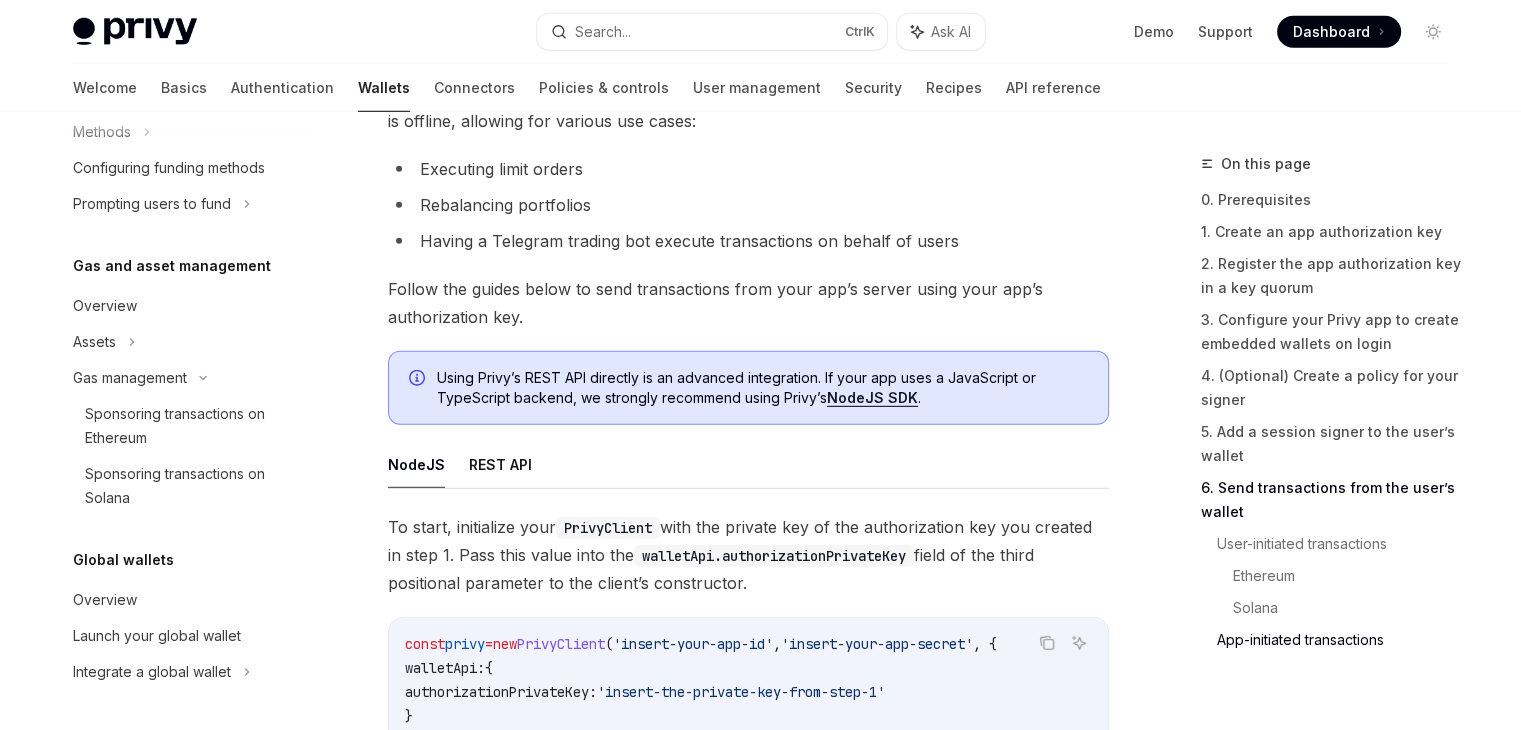 click on "Follow the guides below to send transactions from your app’s server using your app’s authorization key." at bounding box center [748, 303] 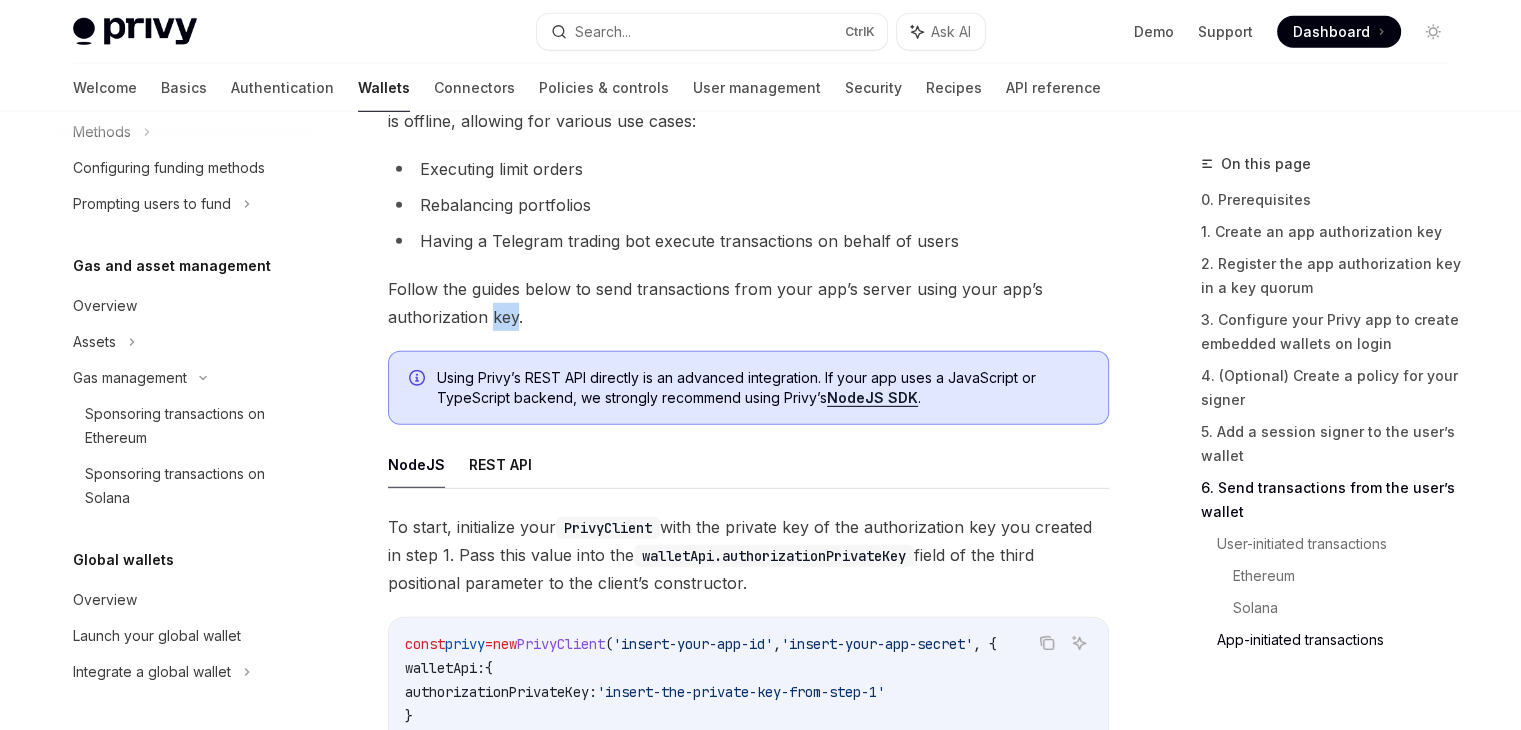 click on "Follow the guides below to send transactions from your app’s server using your app’s authorization key." at bounding box center [748, 303] 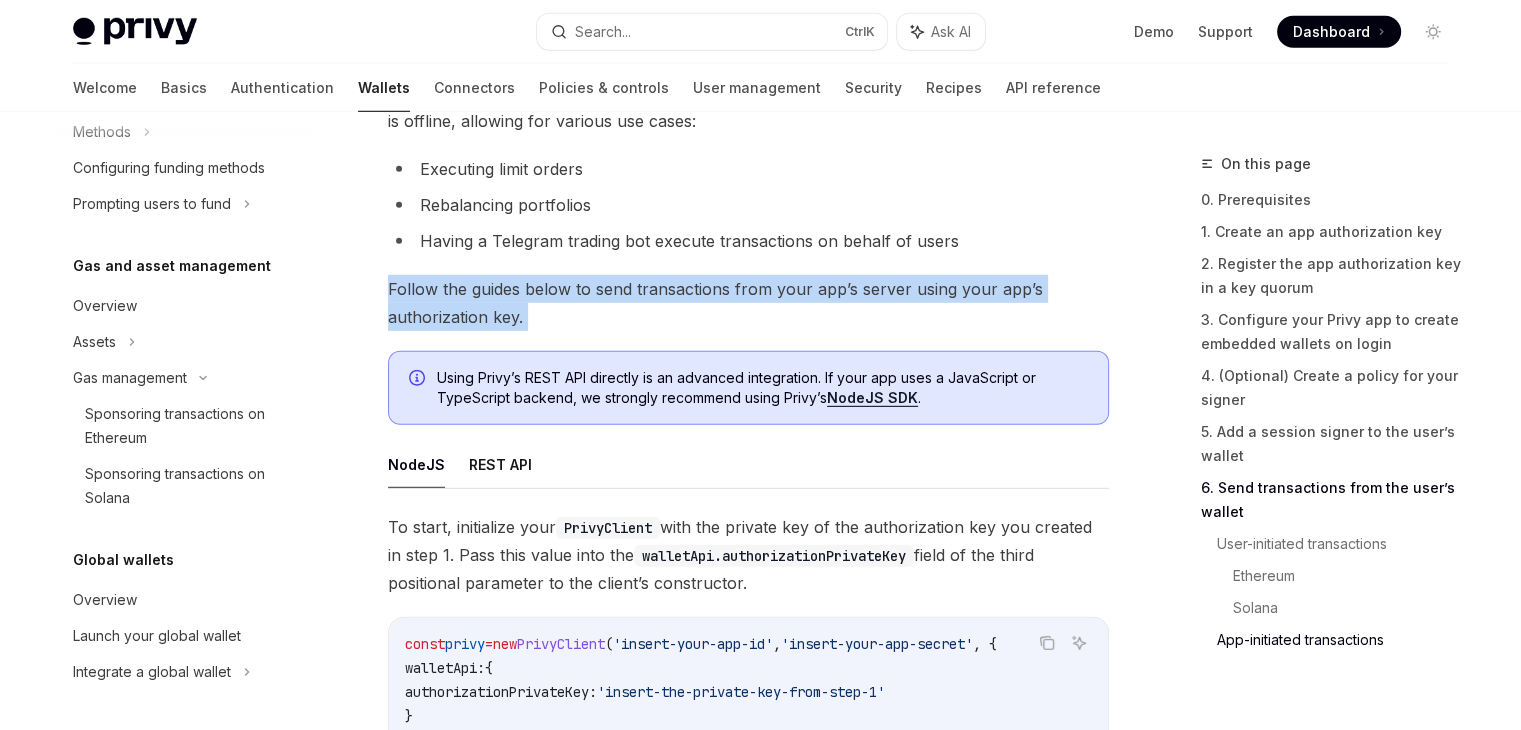 click on "Follow the guides below to send transactions from your app’s server using your app’s authorization key." at bounding box center [748, 303] 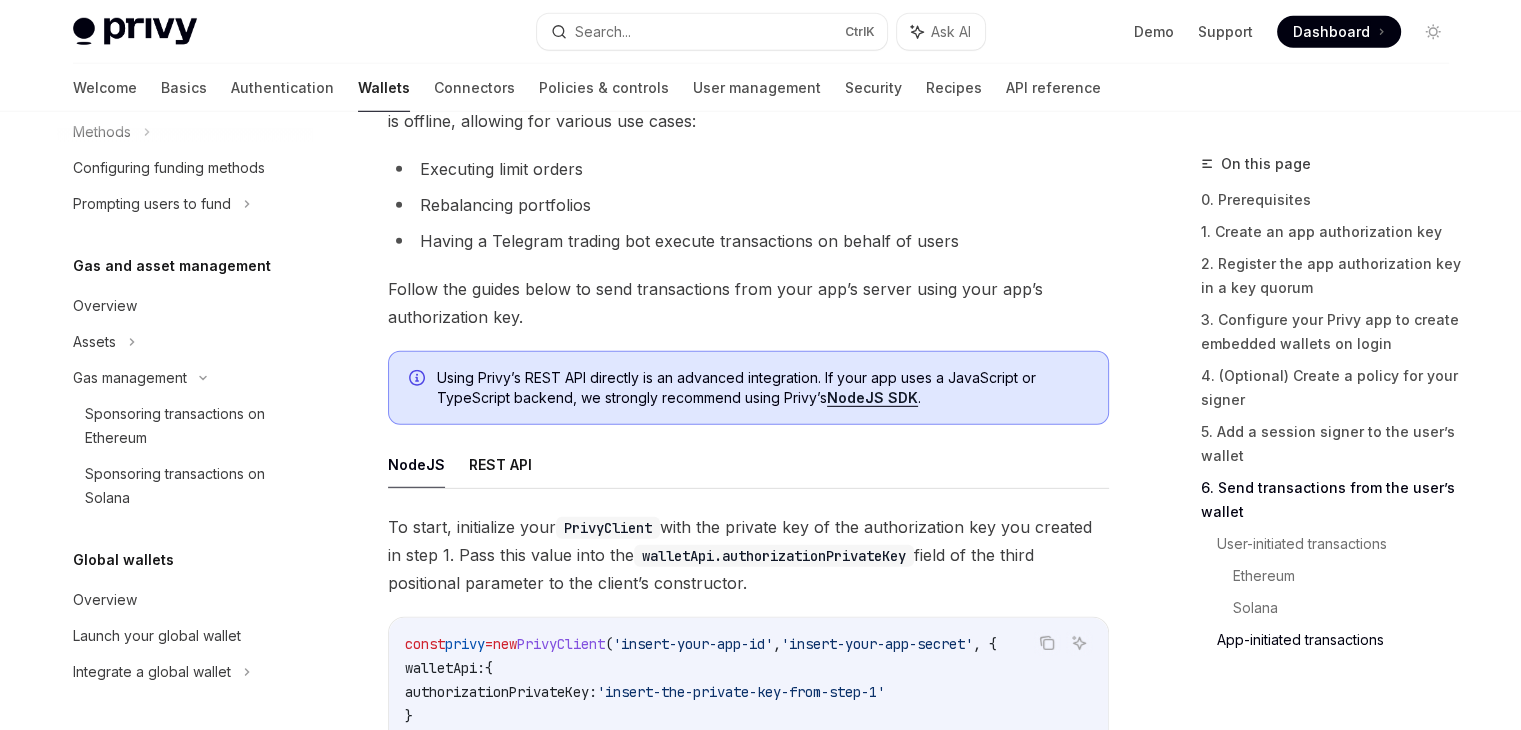 click on "Using Privy’s REST API directly is an advanced integration. If your app uses a JavaScript or
TypeScript backend, we strongly recommend using Privy’s  NodeJS SDK ." at bounding box center [762, 388] 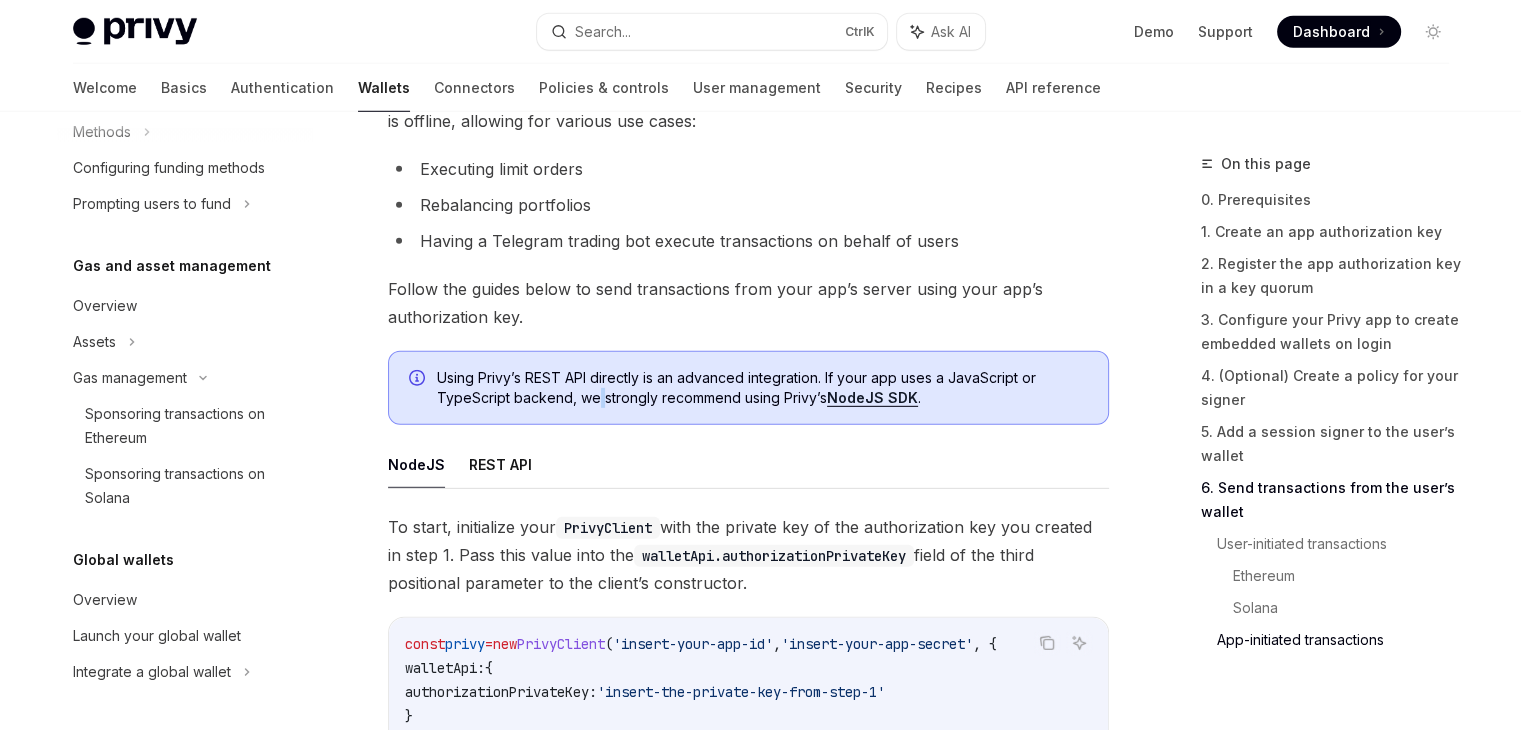 click on "Using Privy’s REST API directly is an advanced integration. If your app uses a JavaScript or
TypeScript backend, we strongly recommend using Privy’s  NodeJS SDK ." at bounding box center [762, 388] 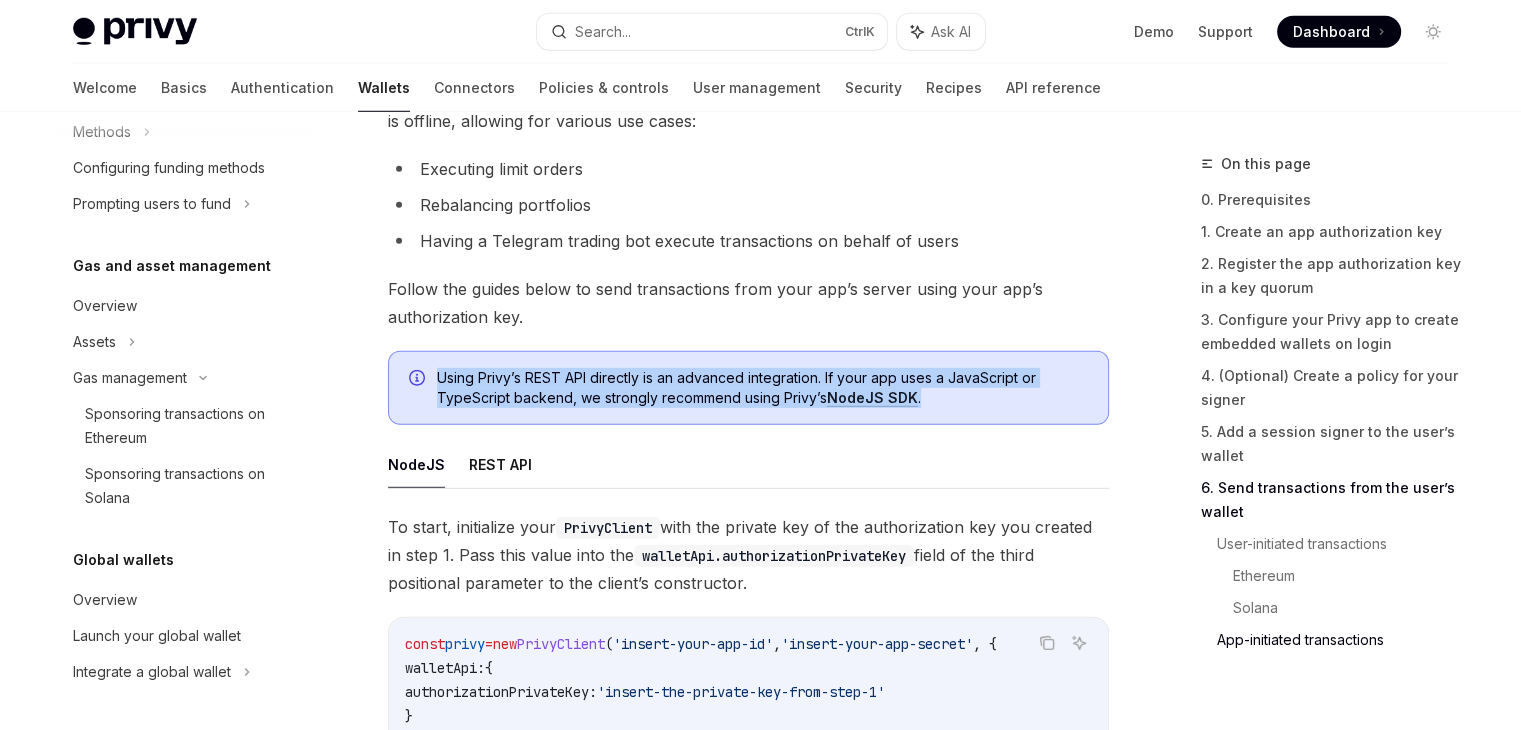 click on "Using Privy’s REST API directly is an advanced integration. If your app uses a JavaScript or
TypeScript backend, we strongly recommend using Privy’s  NodeJS SDK ." at bounding box center [762, 388] 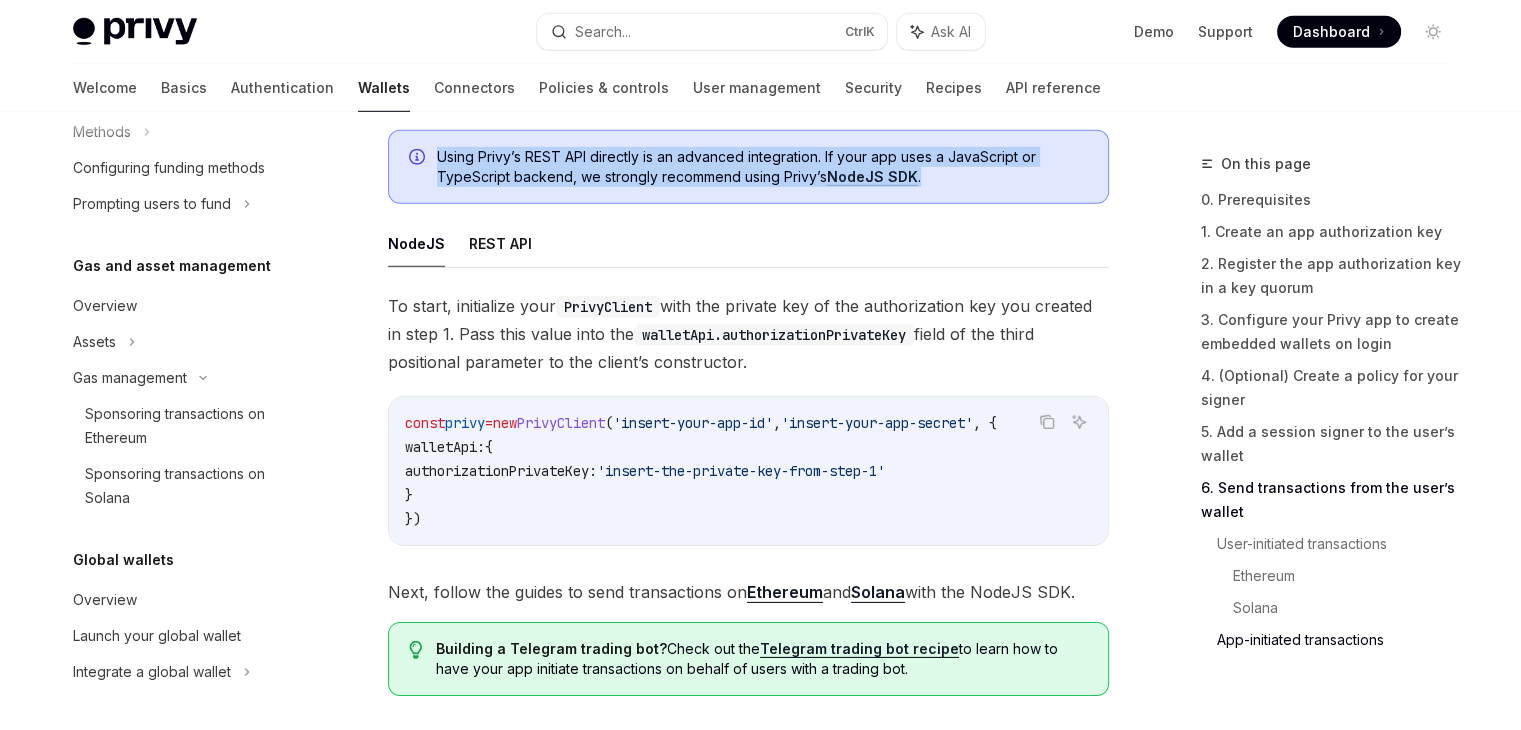 scroll, scrollTop: 6122, scrollLeft: 0, axis: vertical 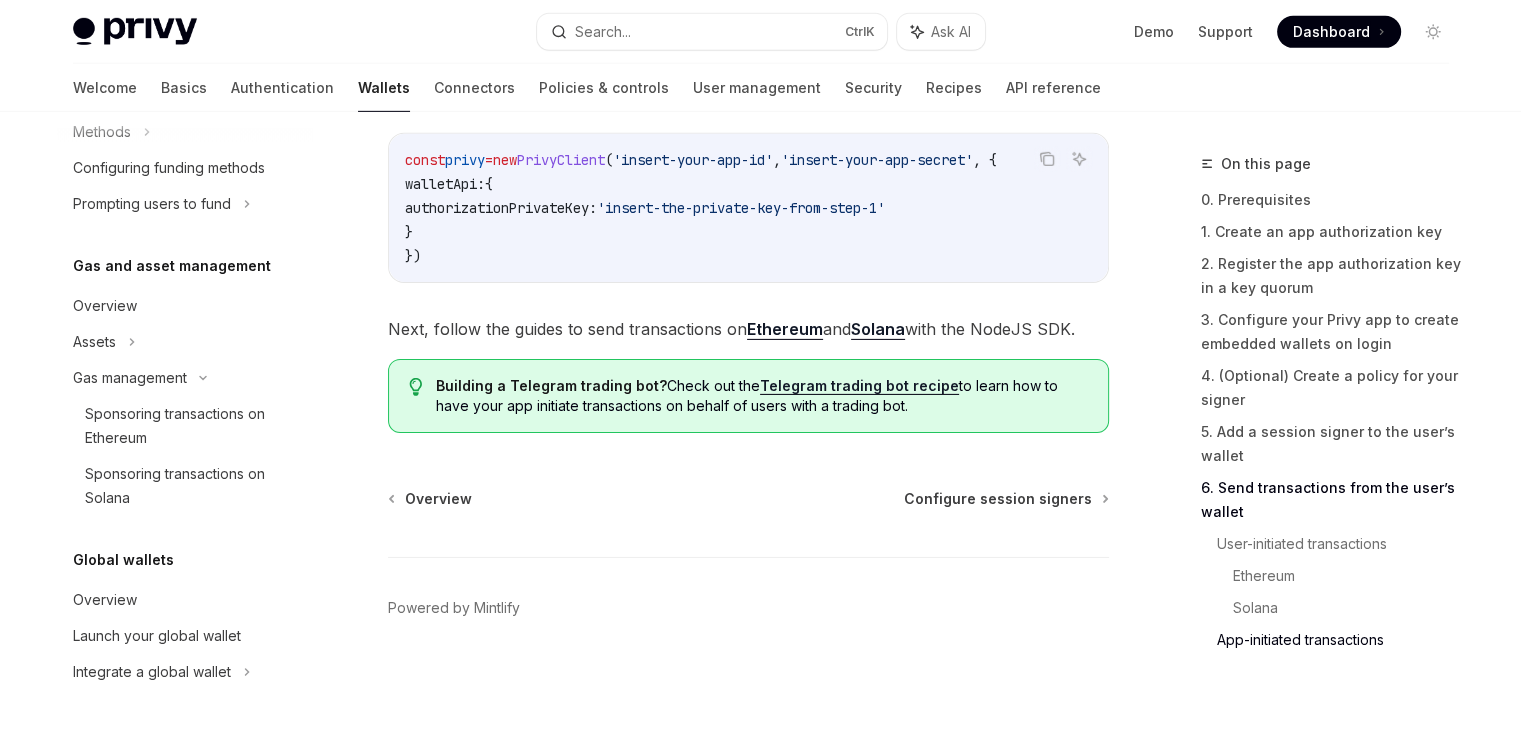 click on "Telegram trading bot
recipe" at bounding box center [859, 386] 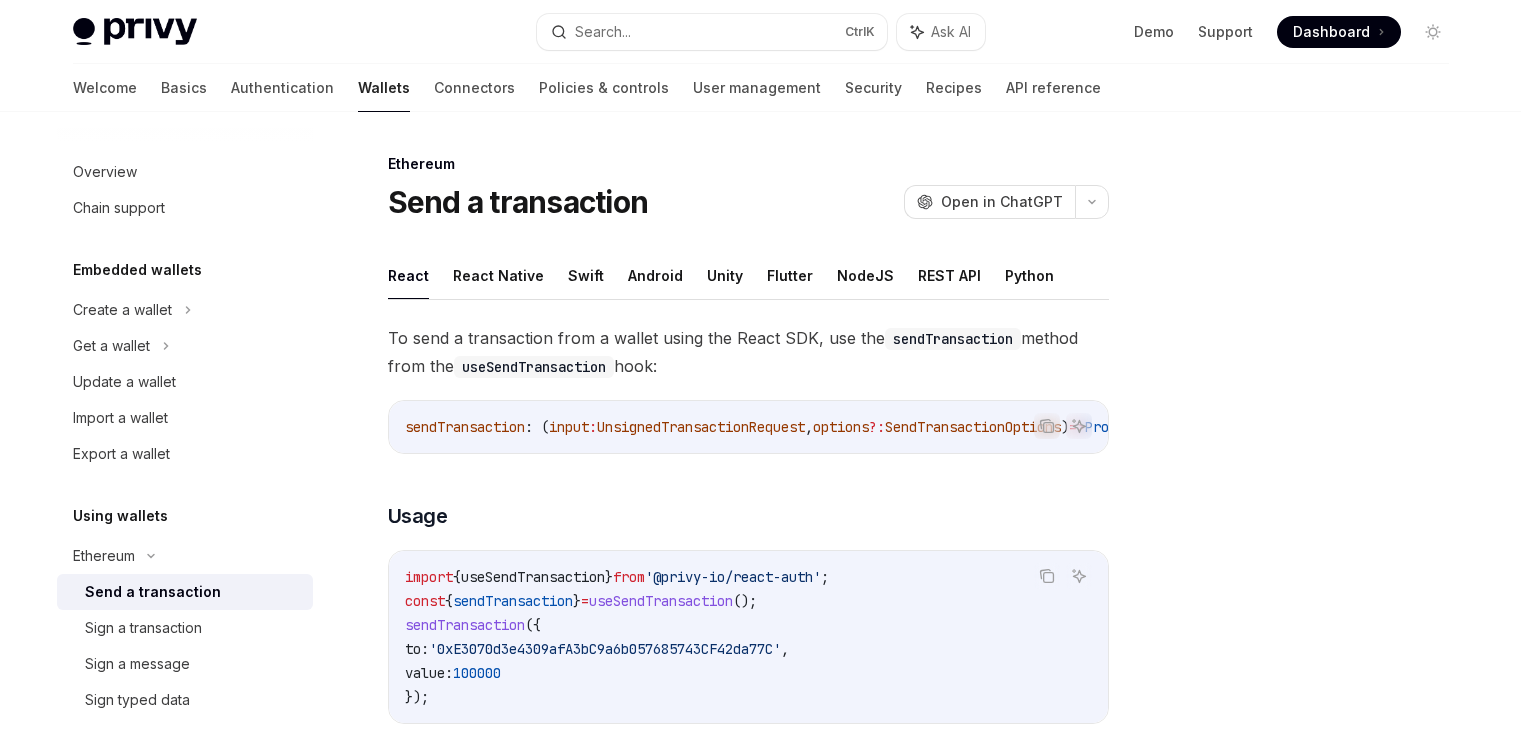 scroll, scrollTop: 0, scrollLeft: 0, axis: both 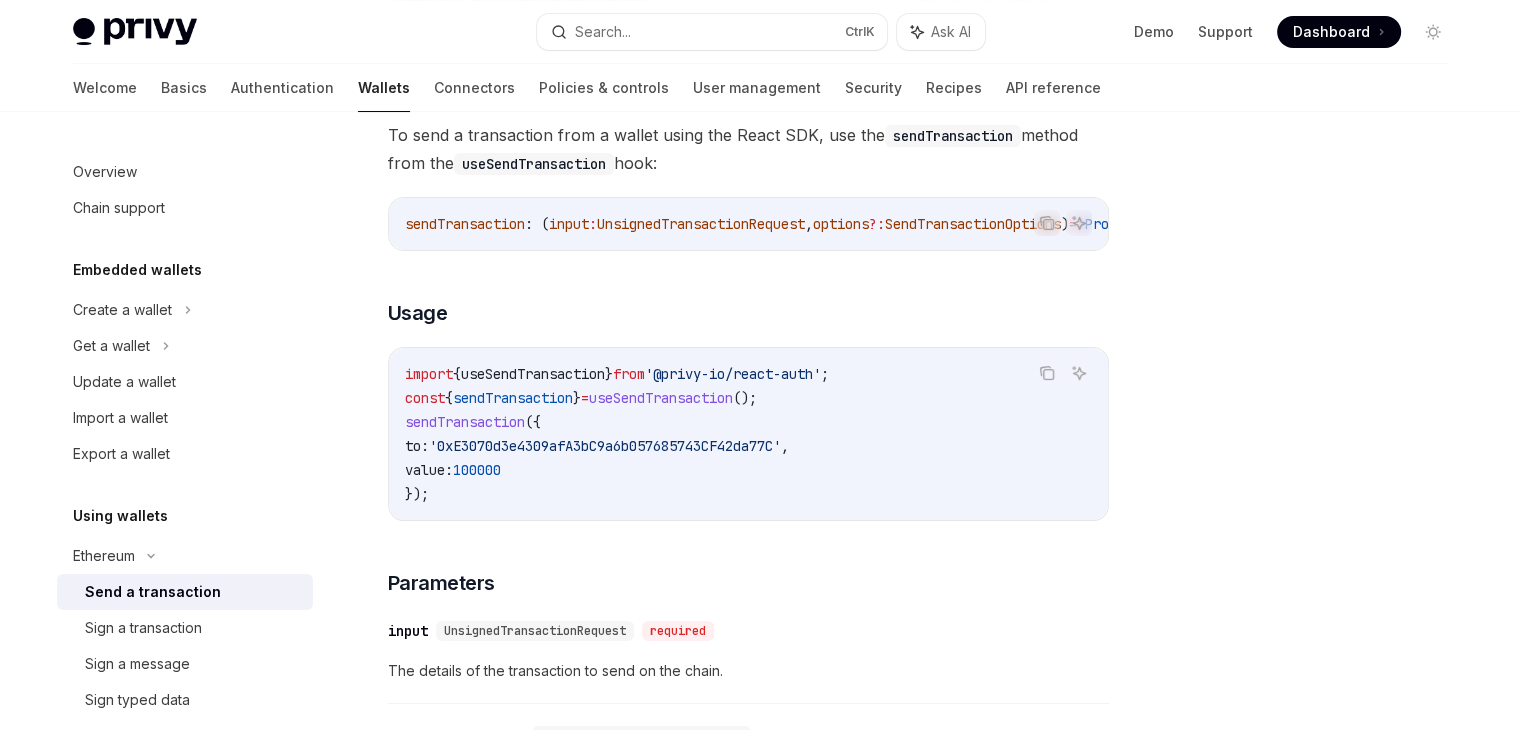 click on "useSendTransaction" at bounding box center (533, 374) 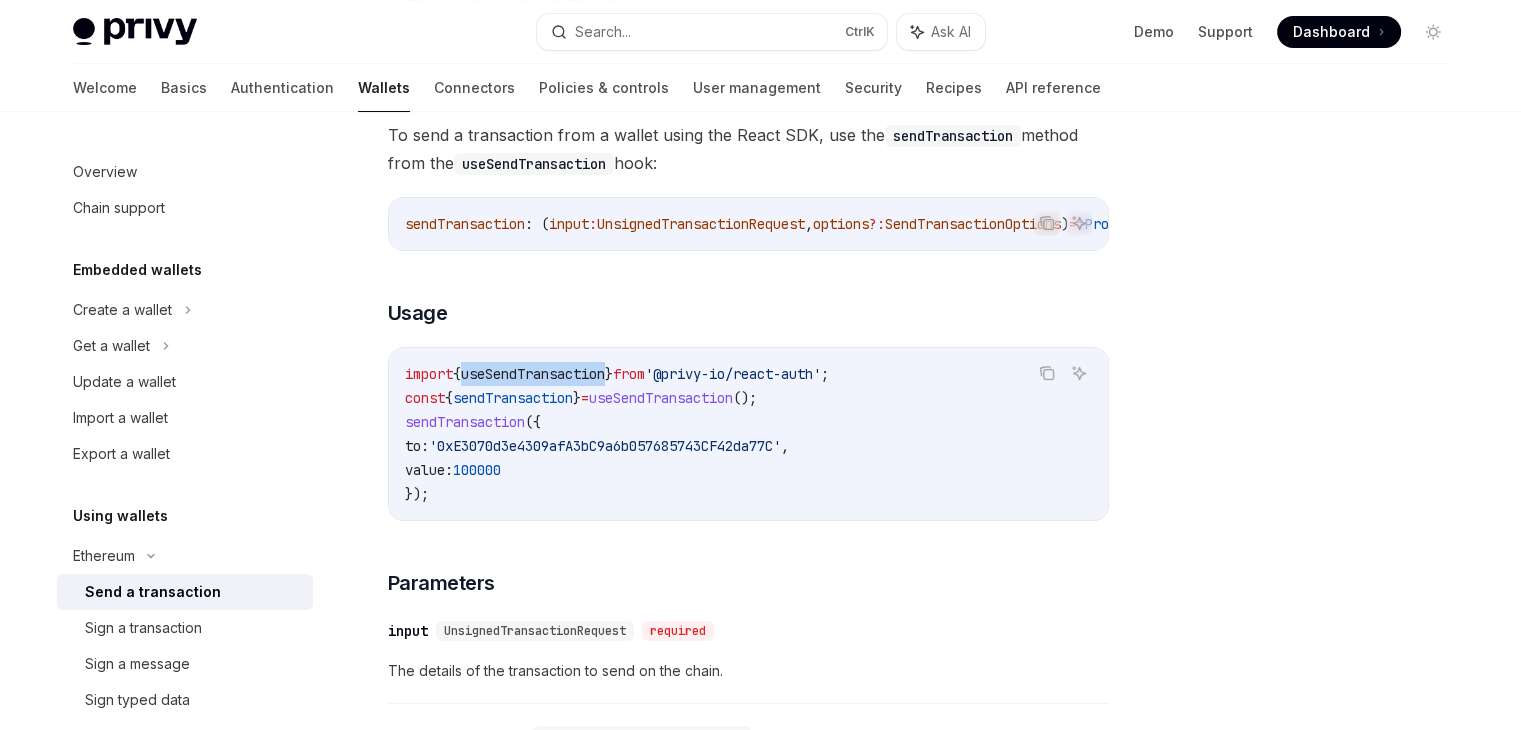 click on "useSendTransaction" at bounding box center [533, 374] 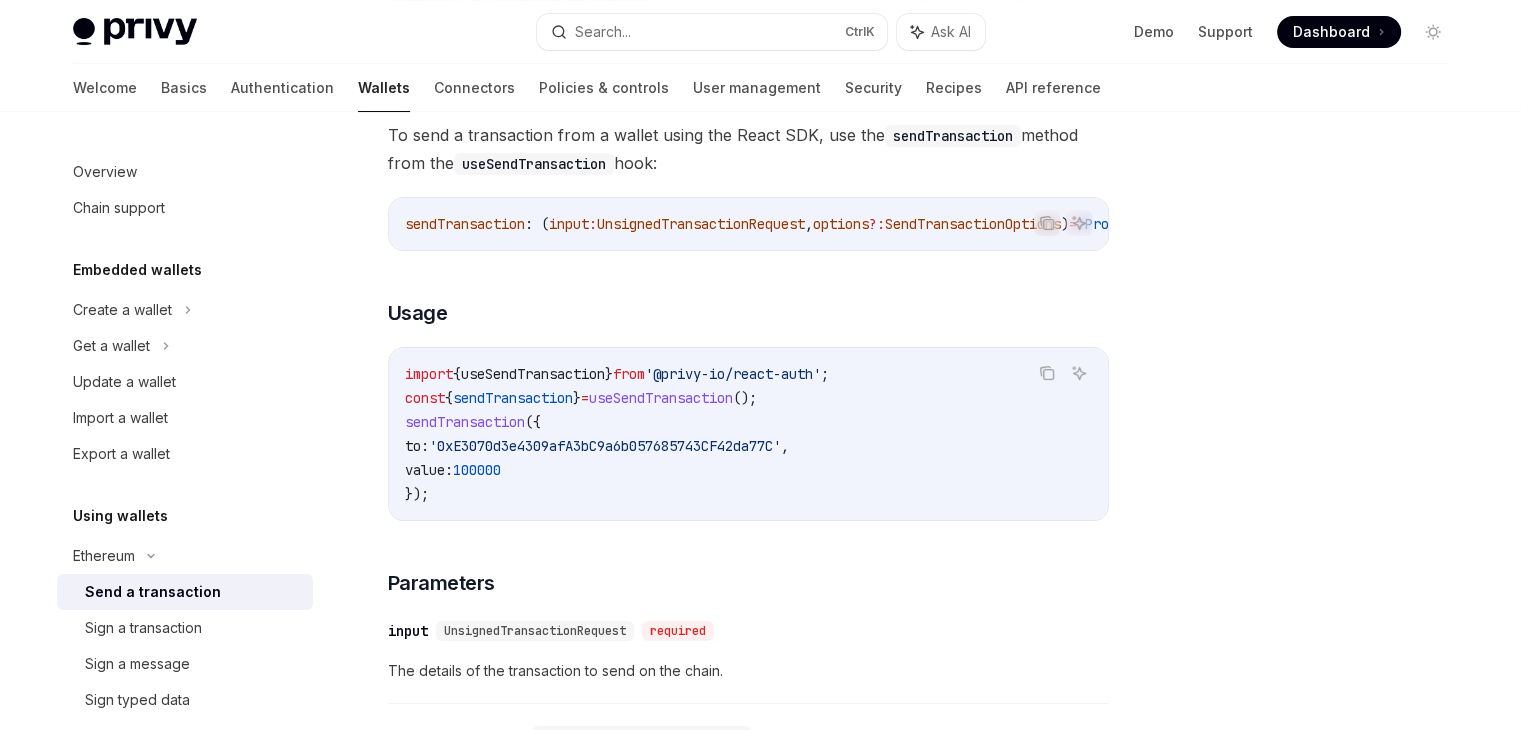 click on "import  { useSendTransaction }  from  '@privy-io/react-auth' ;
const  { sendTransaction }  =  useSendTransaction ();
sendTransaction ({
to:  '0xE3070d3e4309afA3bC9a6b057685743CF42da77C' ,
value:  100000
});" at bounding box center (748, 434) 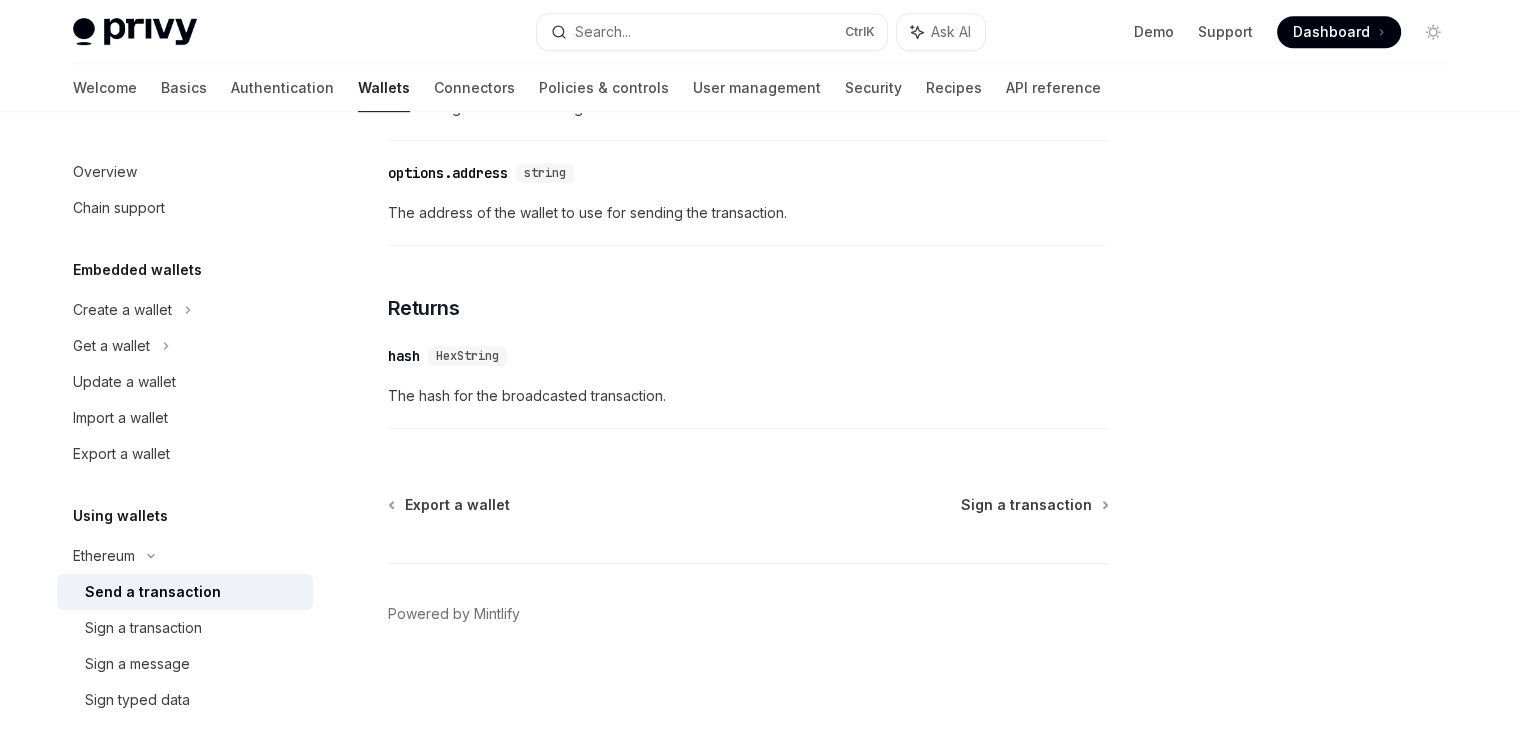 scroll, scrollTop: 1082, scrollLeft: 0, axis: vertical 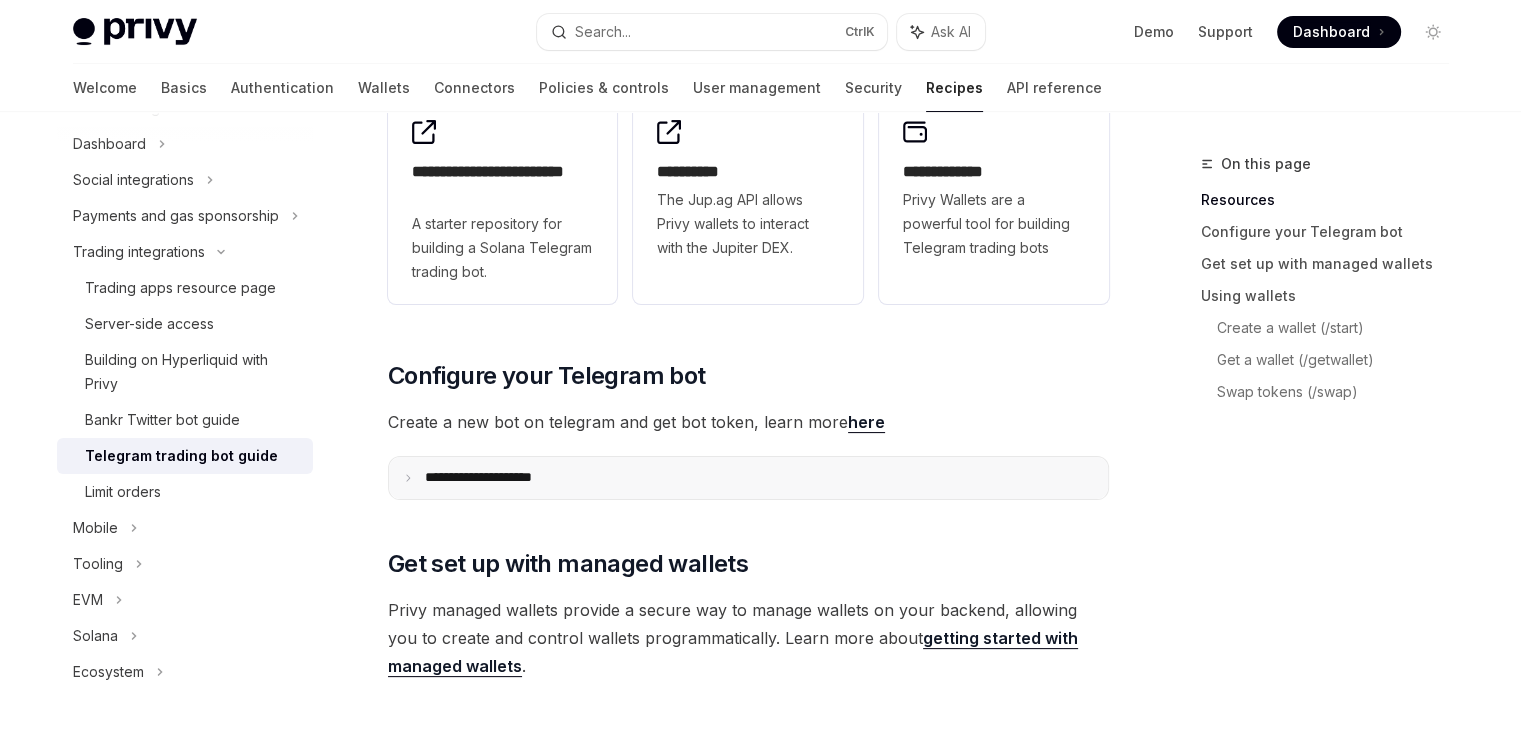 click on "**********" at bounding box center (748, 478) 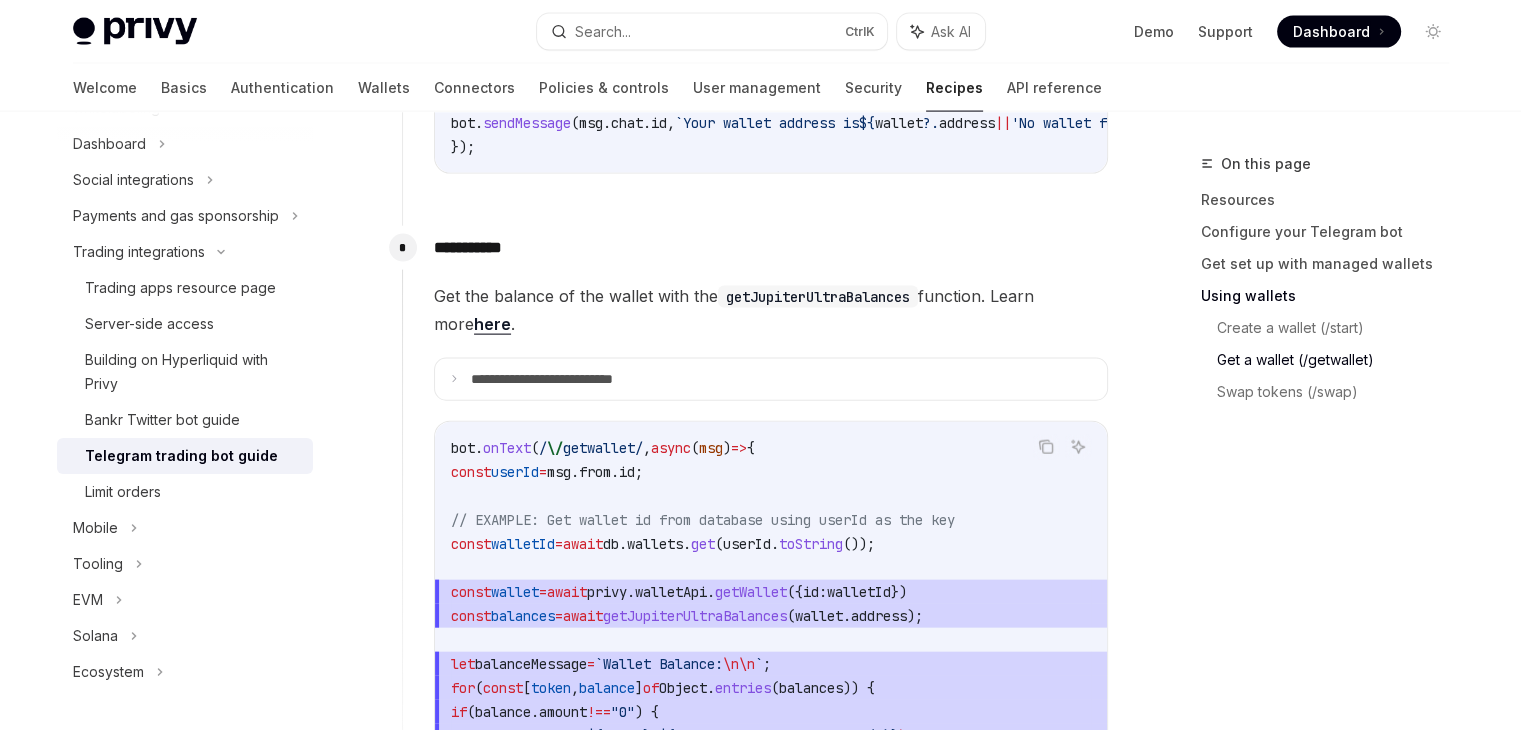 scroll, scrollTop: 4375, scrollLeft: 0, axis: vertical 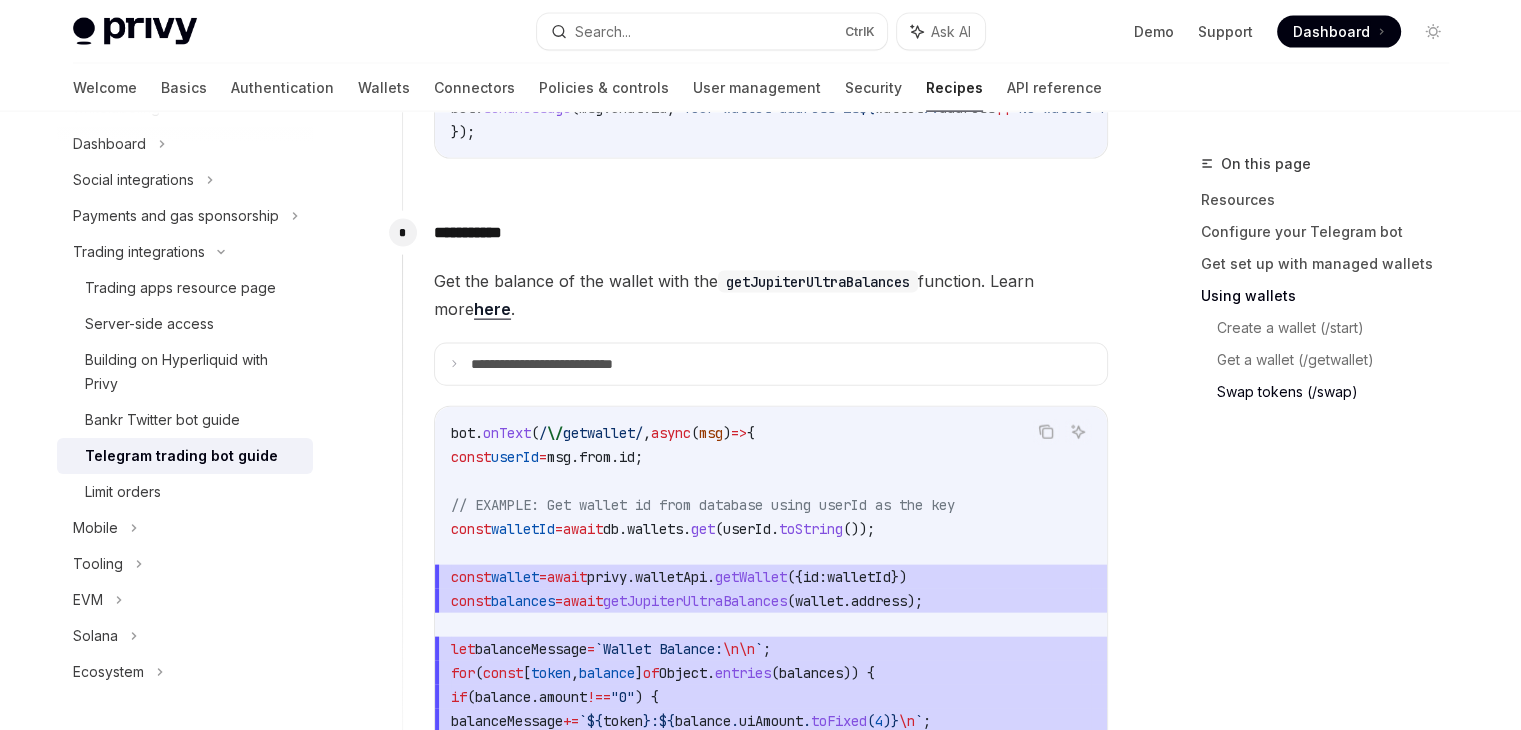 click on "getJupiterUltraBalances" at bounding box center (818, 282) 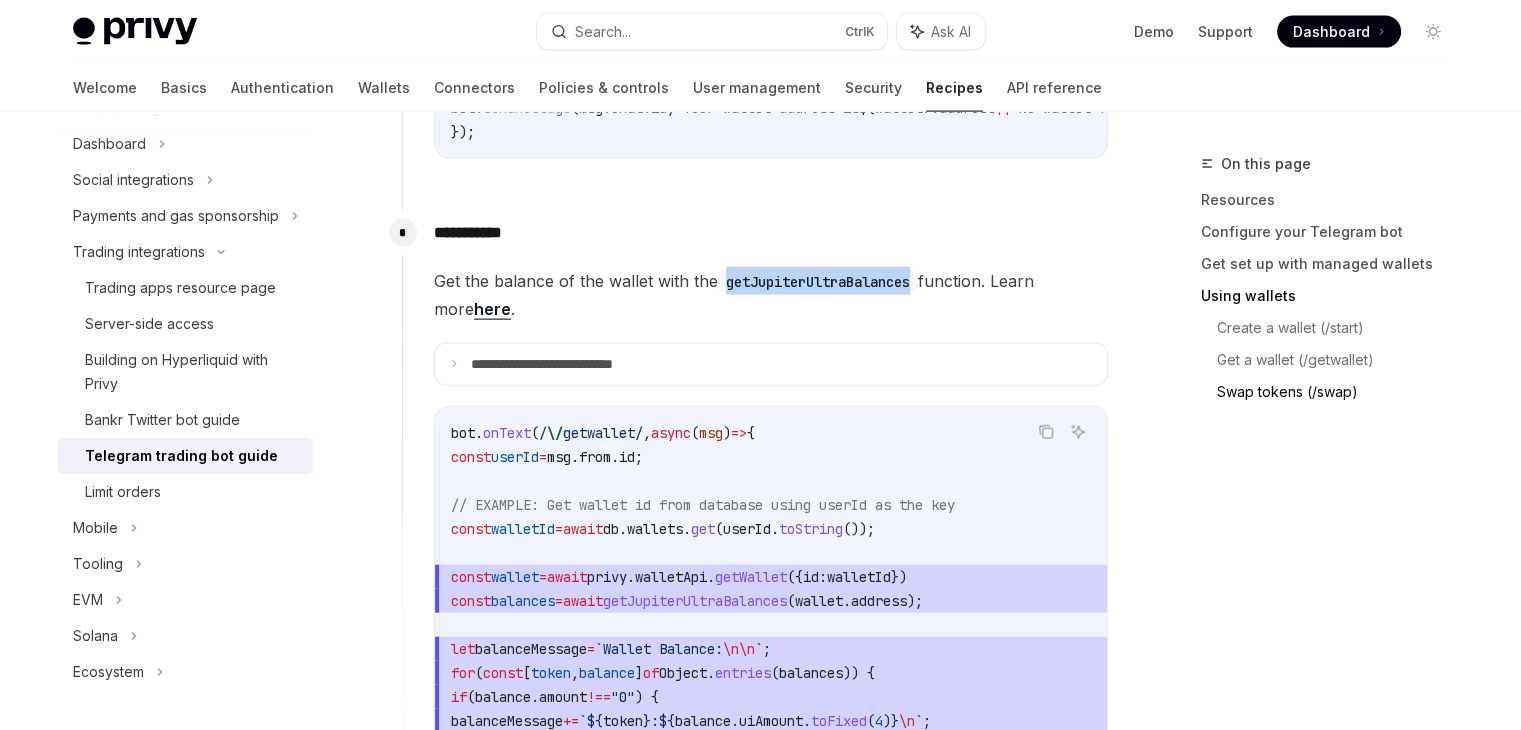 click on "getJupiterUltraBalances" at bounding box center (818, 282) 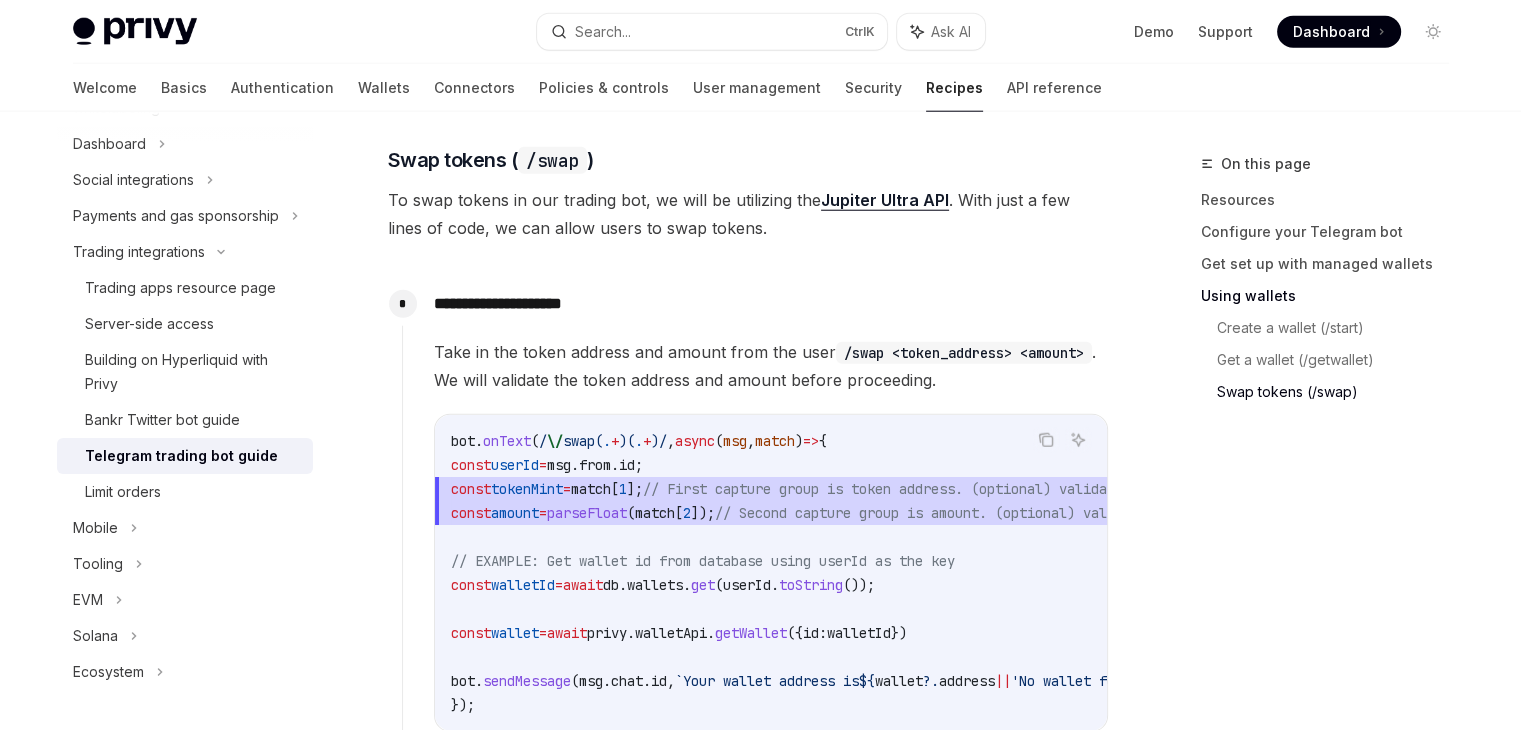 scroll, scrollTop: 5224, scrollLeft: 0, axis: vertical 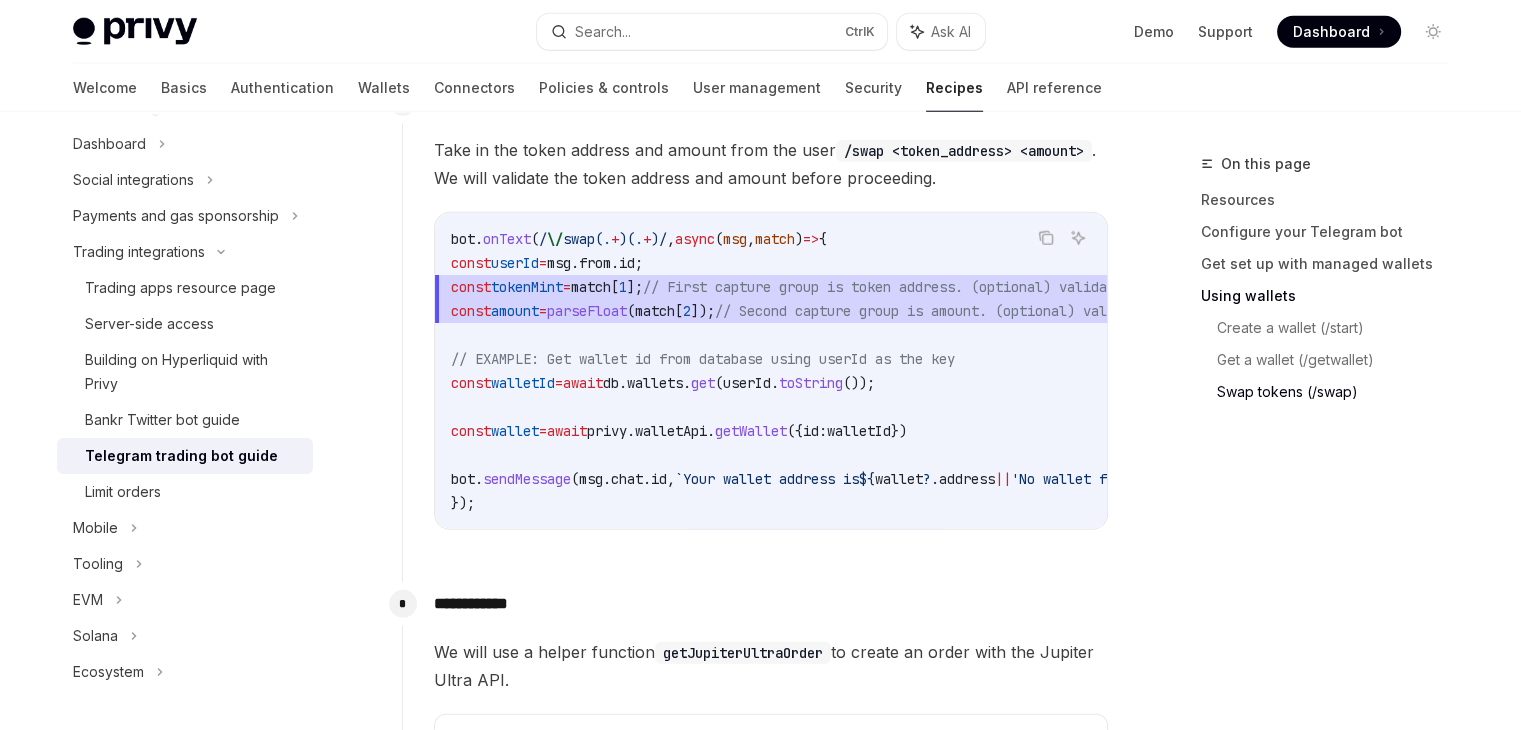 click on "sendMessage" at bounding box center [527, 479] 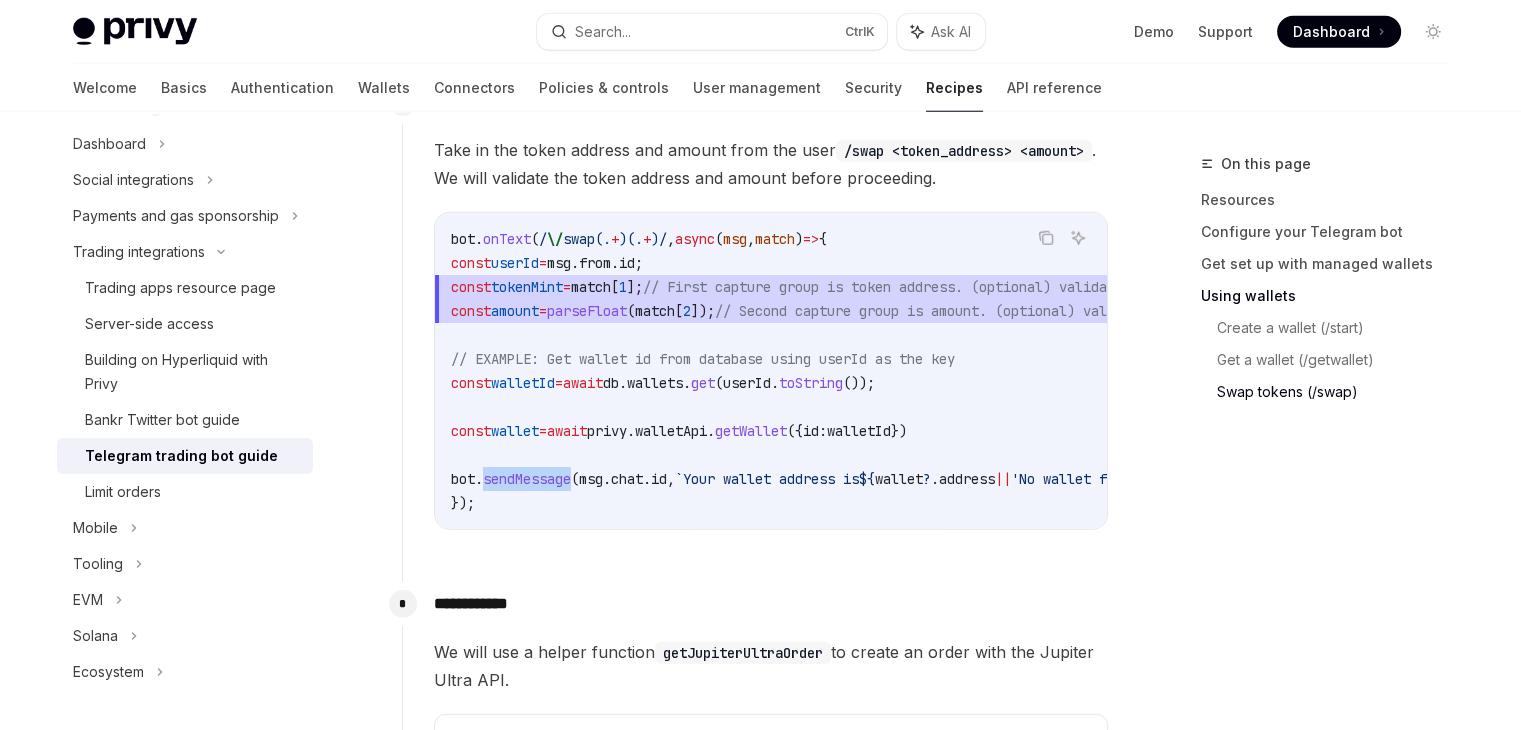click on "sendMessage" at bounding box center (527, 479) 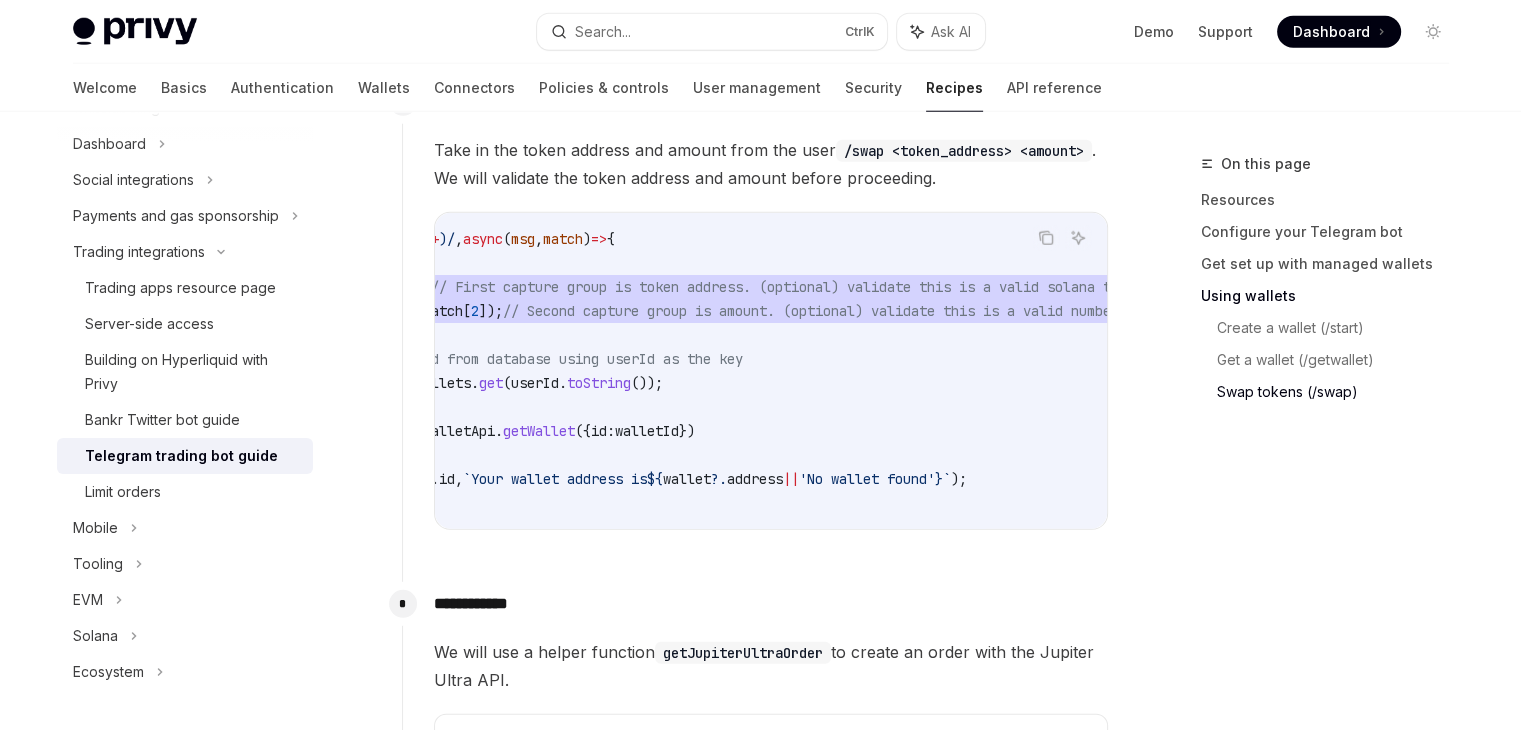 scroll, scrollTop: 0, scrollLeft: 0, axis: both 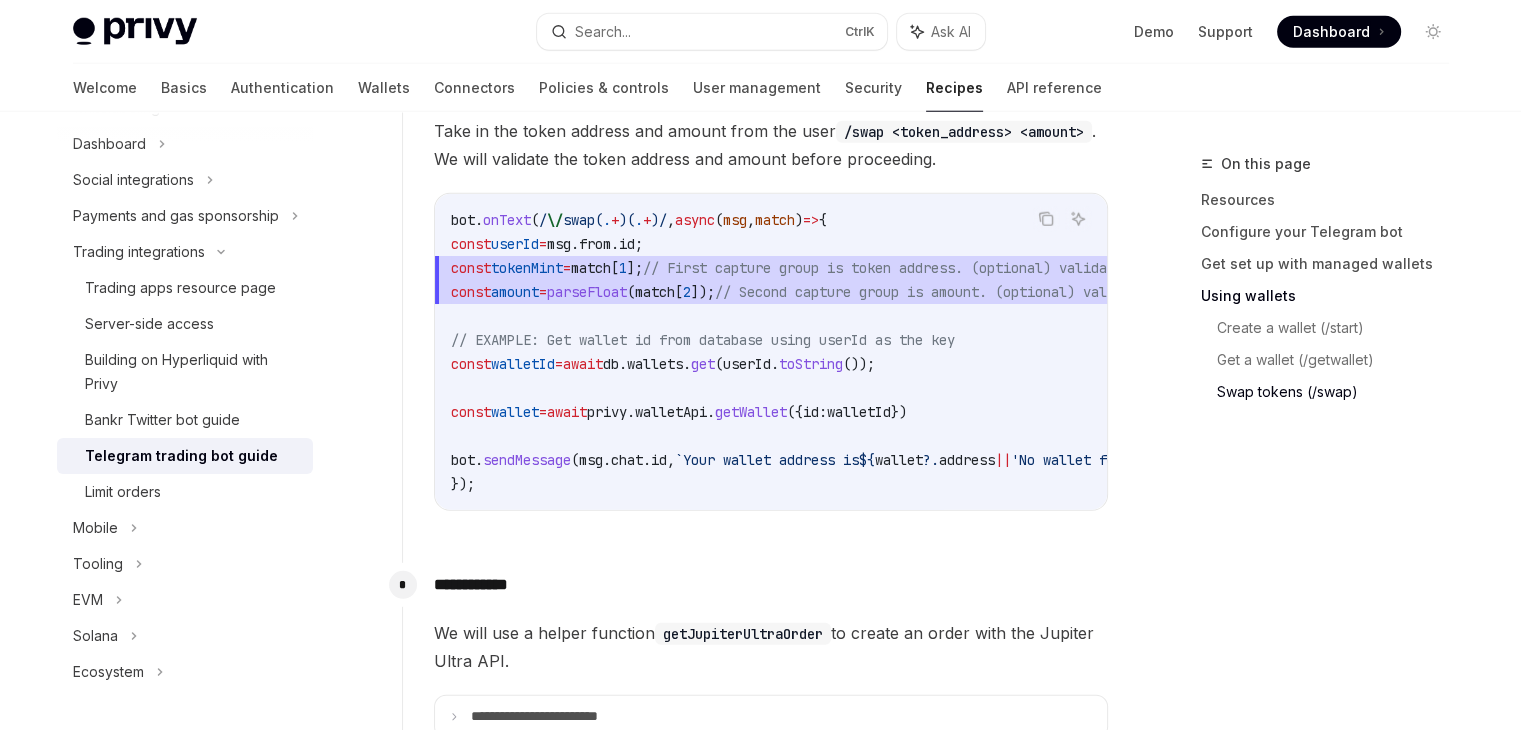 click on "wallet" at bounding box center [515, 412] 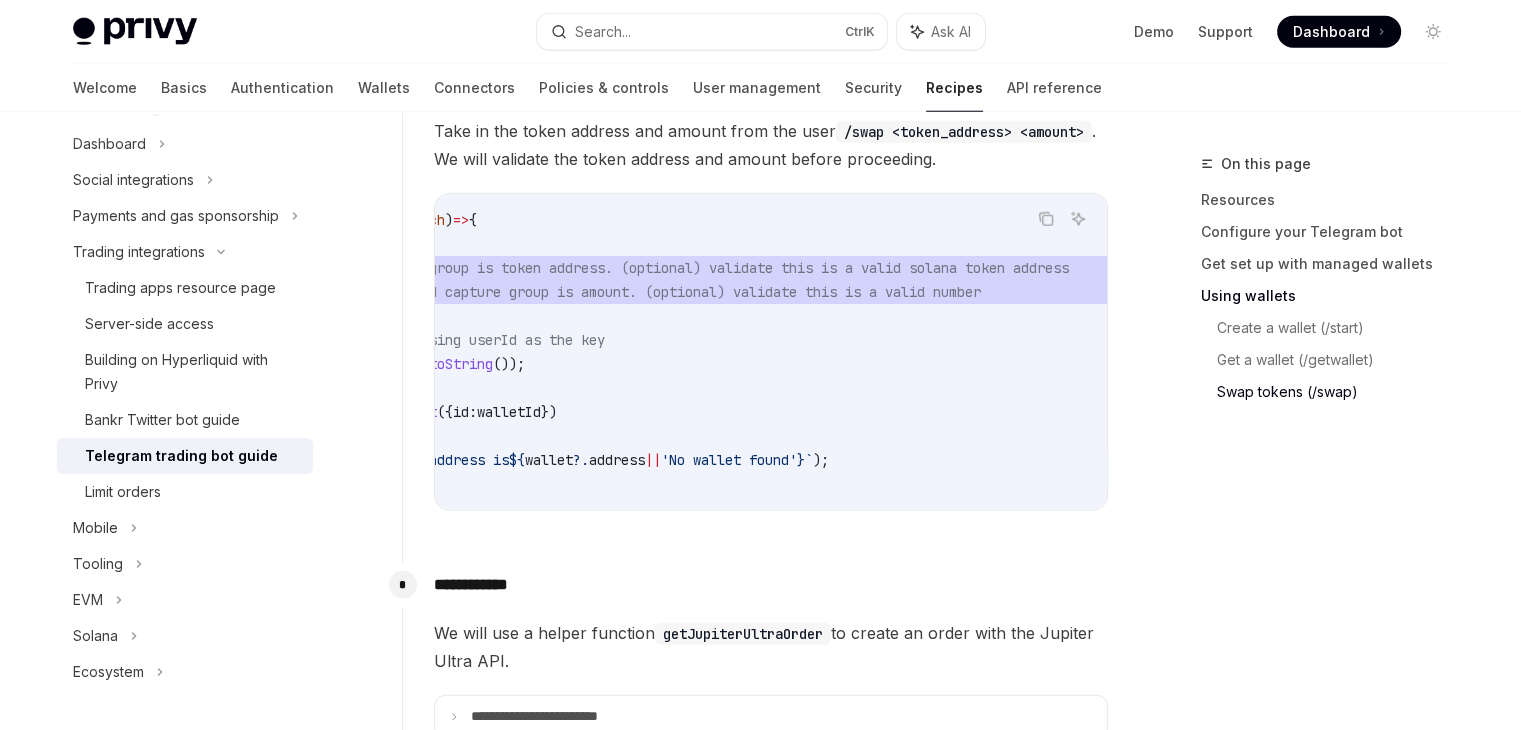 scroll, scrollTop: 0, scrollLeft: 0, axis: both 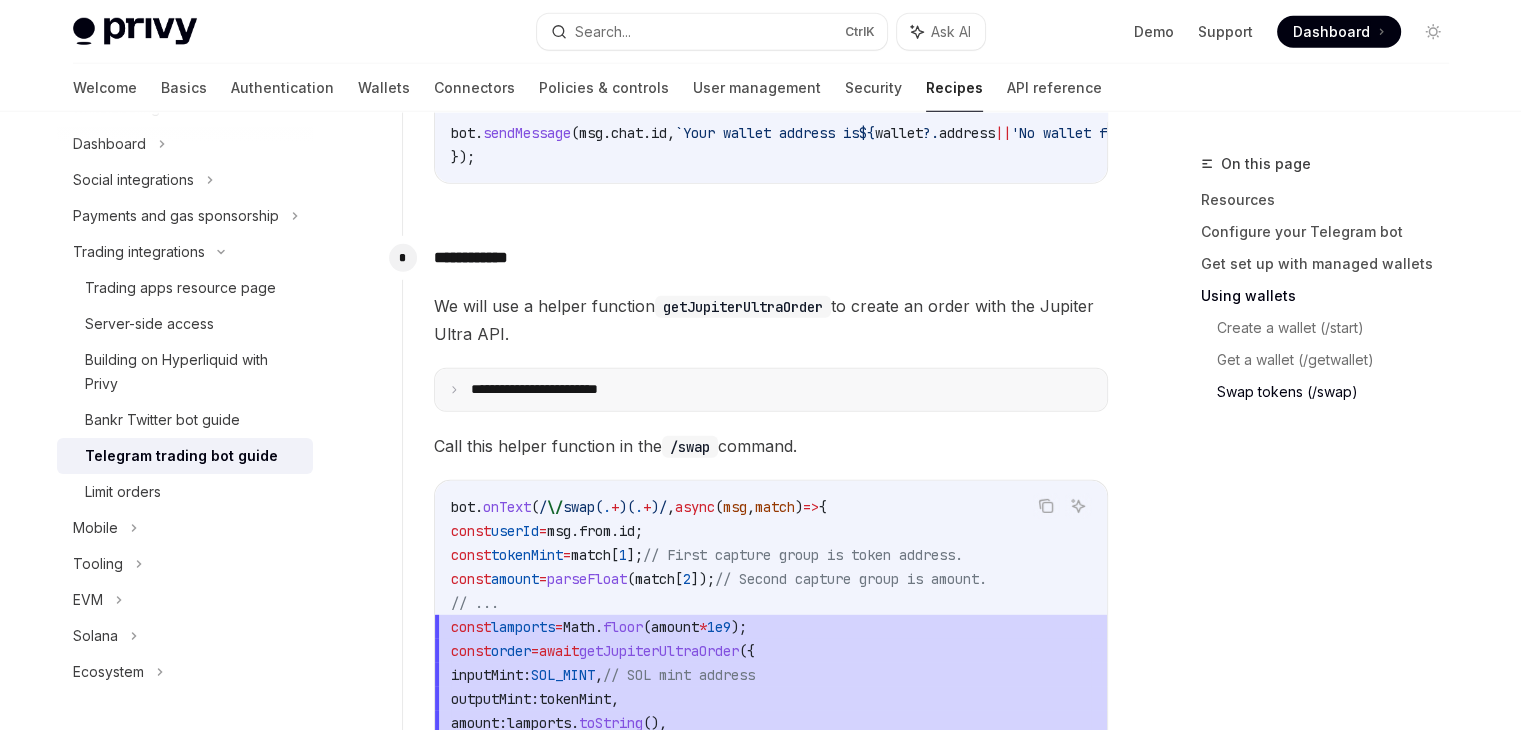 click on "**********" at bounding box center (560, 390) 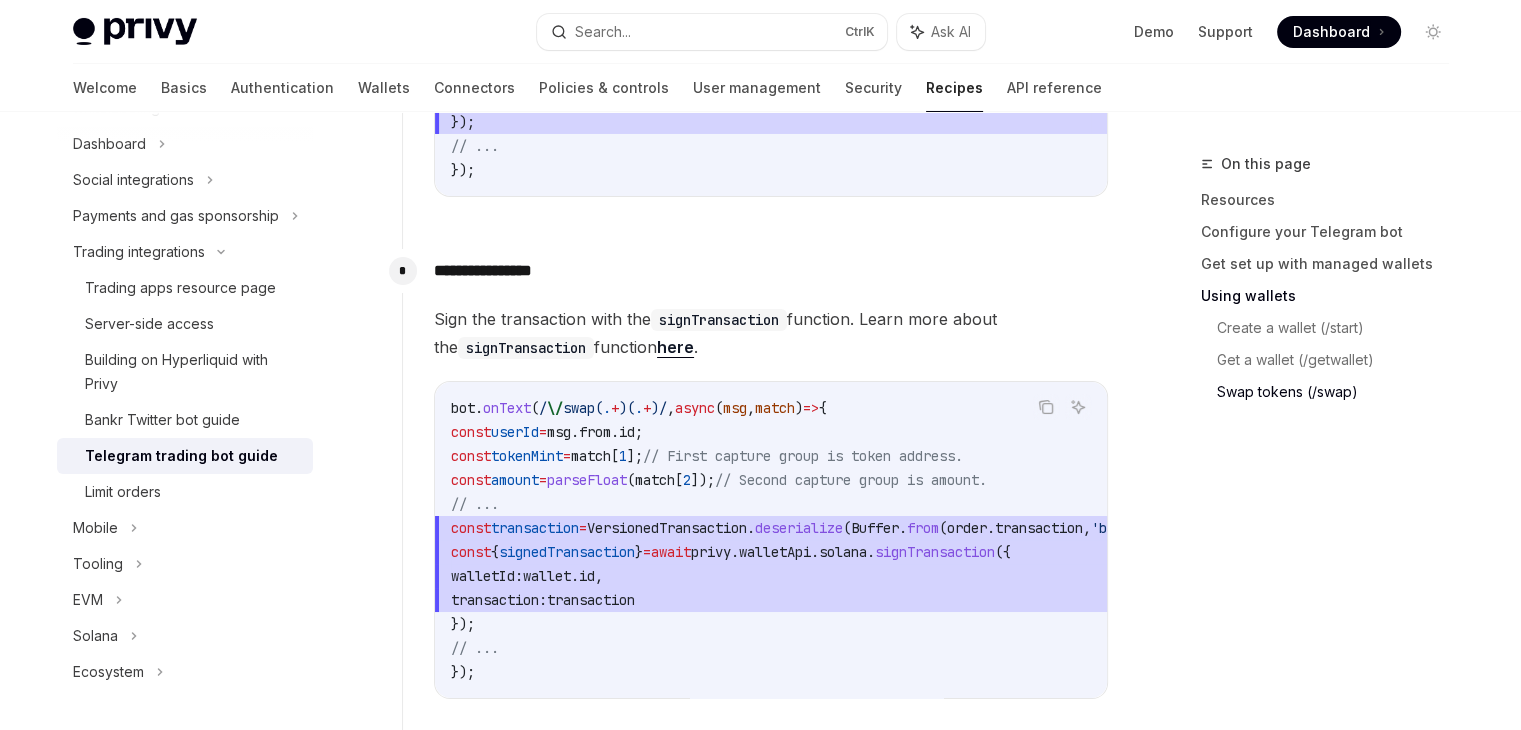 scroll, scrollTop: 7271, scrollLeft: 0, axis: vertical 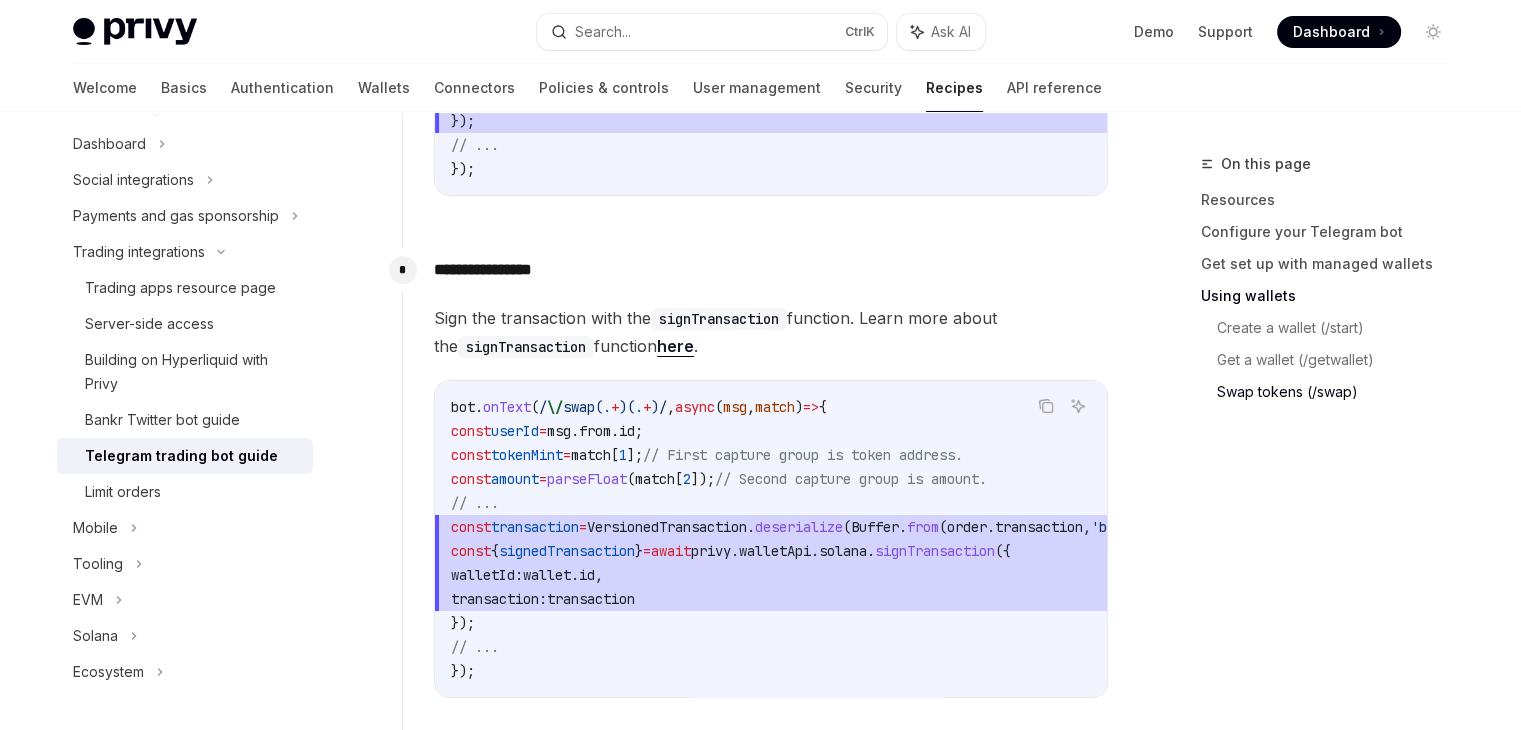 click on "here" at bounding box center (675, 346) 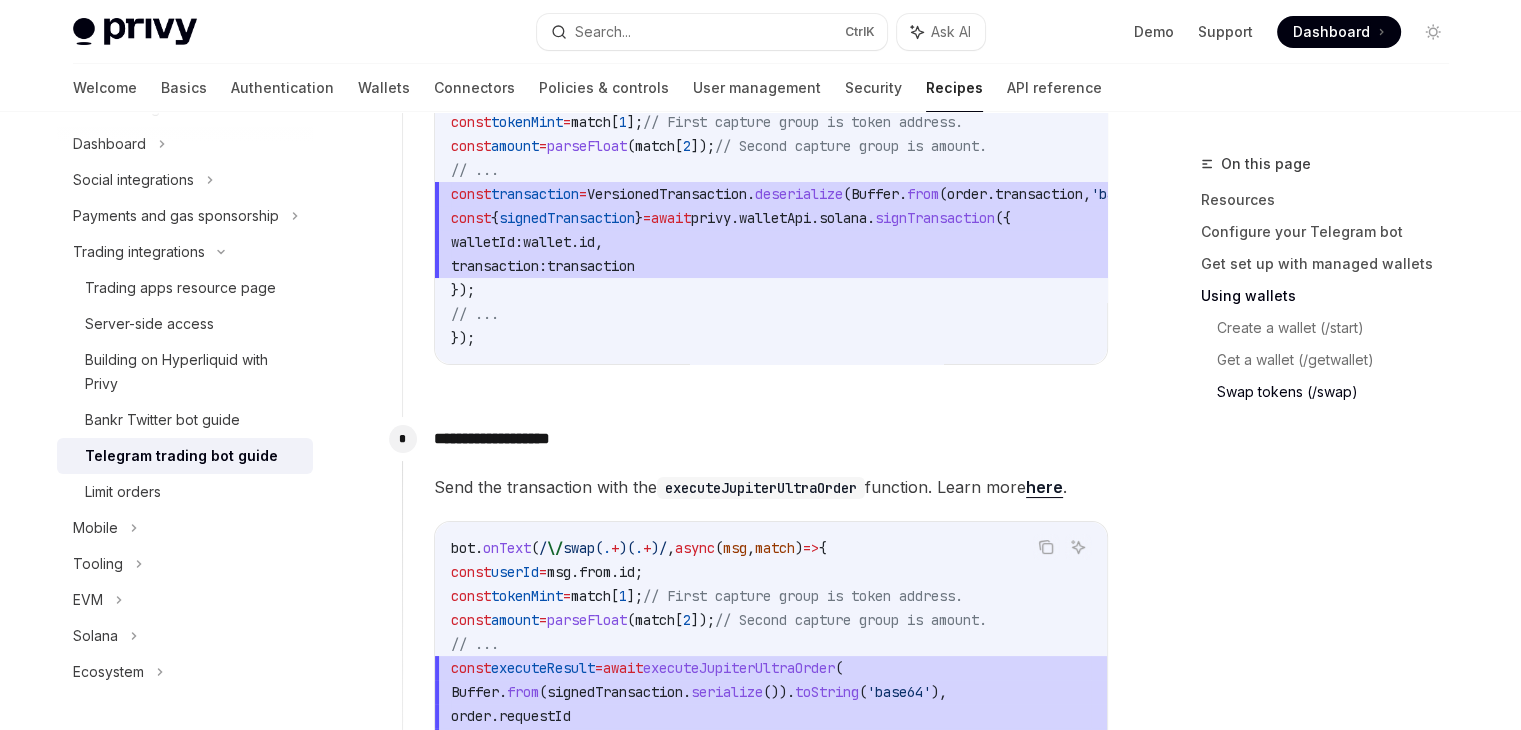 scroll, scrollTop: 7608, scrollLeft: 0, axis: vertical 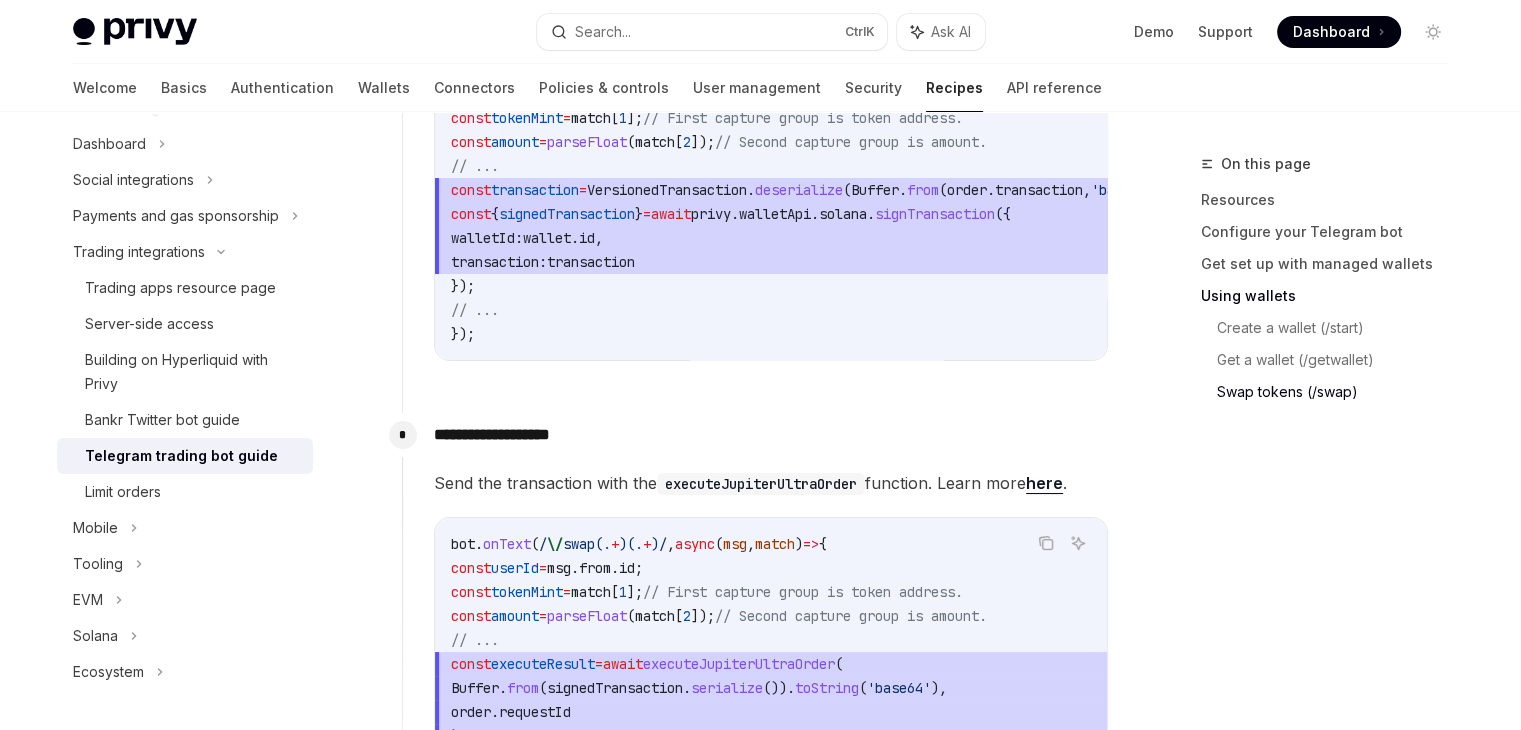 click on "executeJupiterUltraOrder" at bounding box center [761, 484] 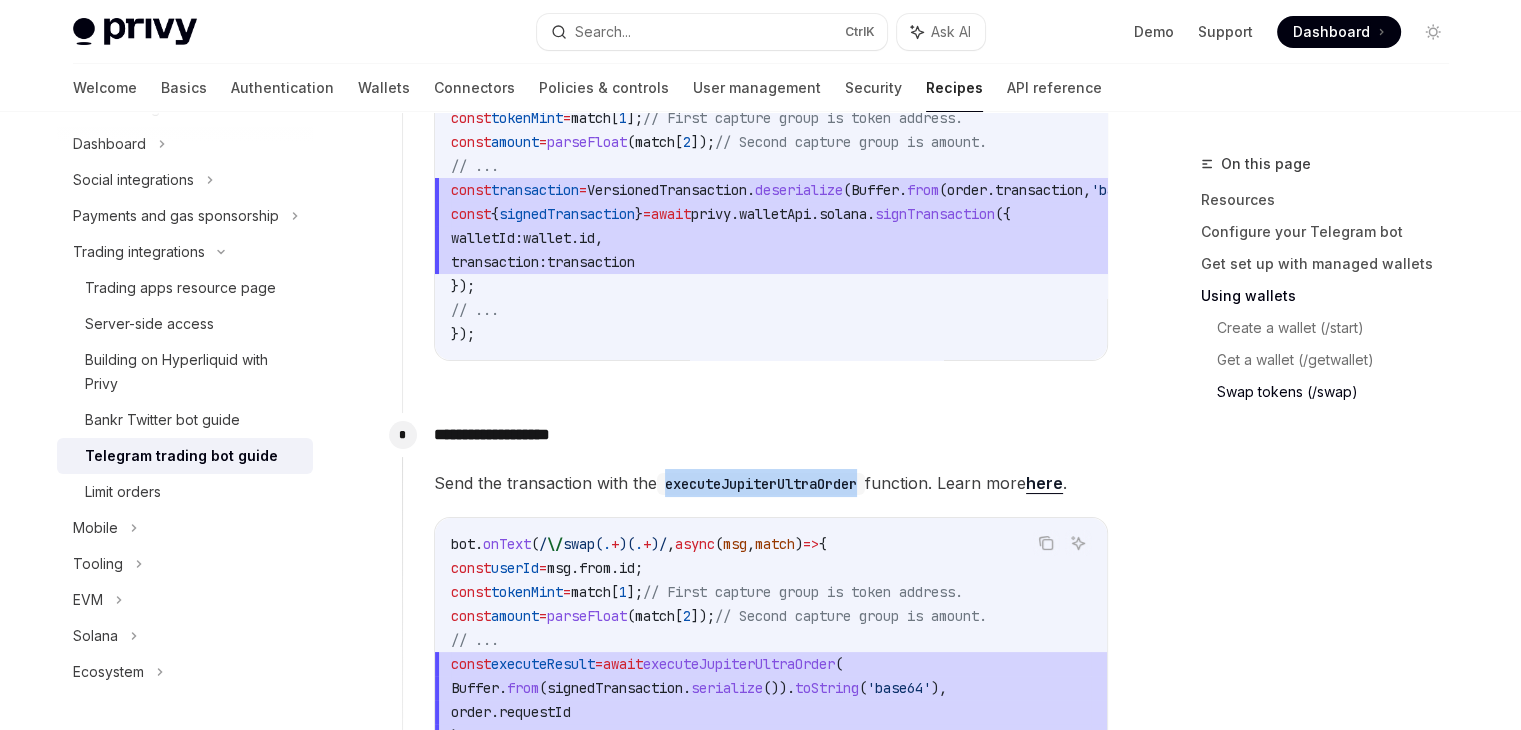 click on "executeJupiterUltraOrder" at bounding box center [761, 484] 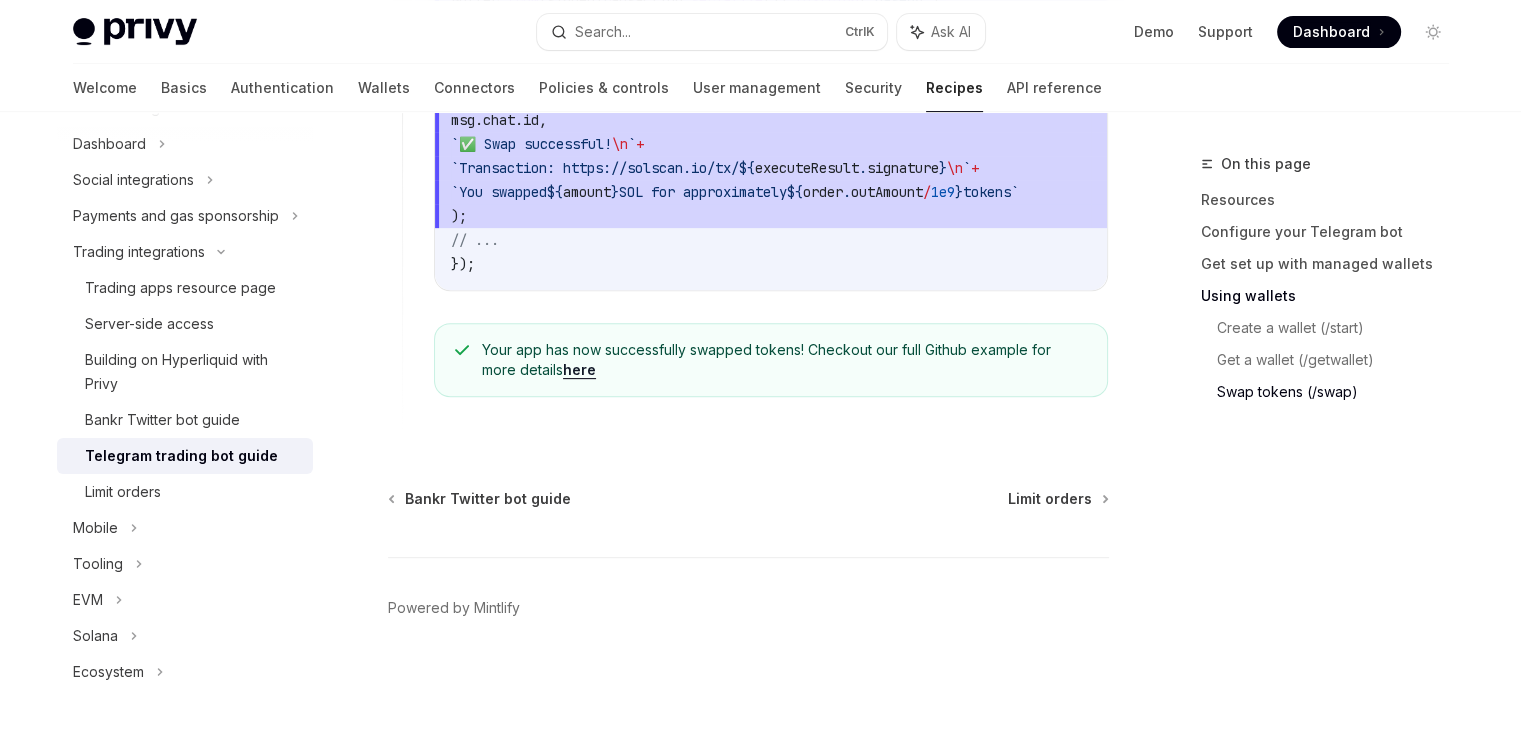 scroll, scrollTop: 8356, scrollLeft: 0, axis: vertical 